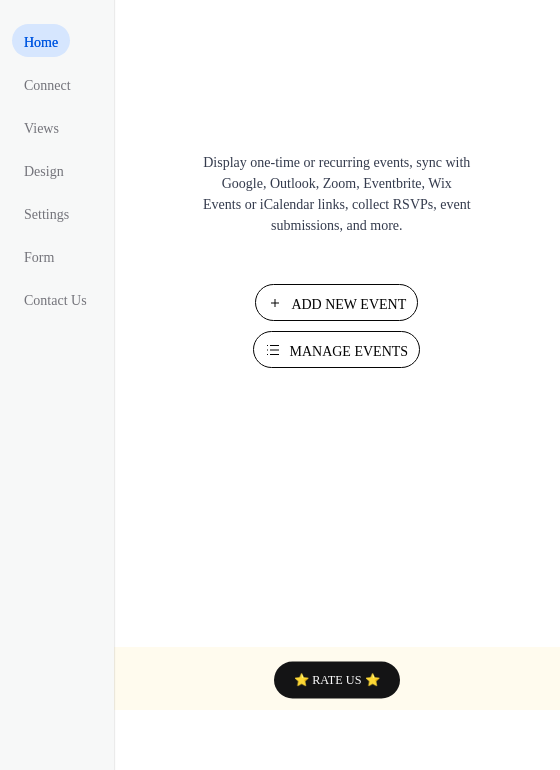 scroll, scrollTop: 0, scrollLeft: 0, axis: both 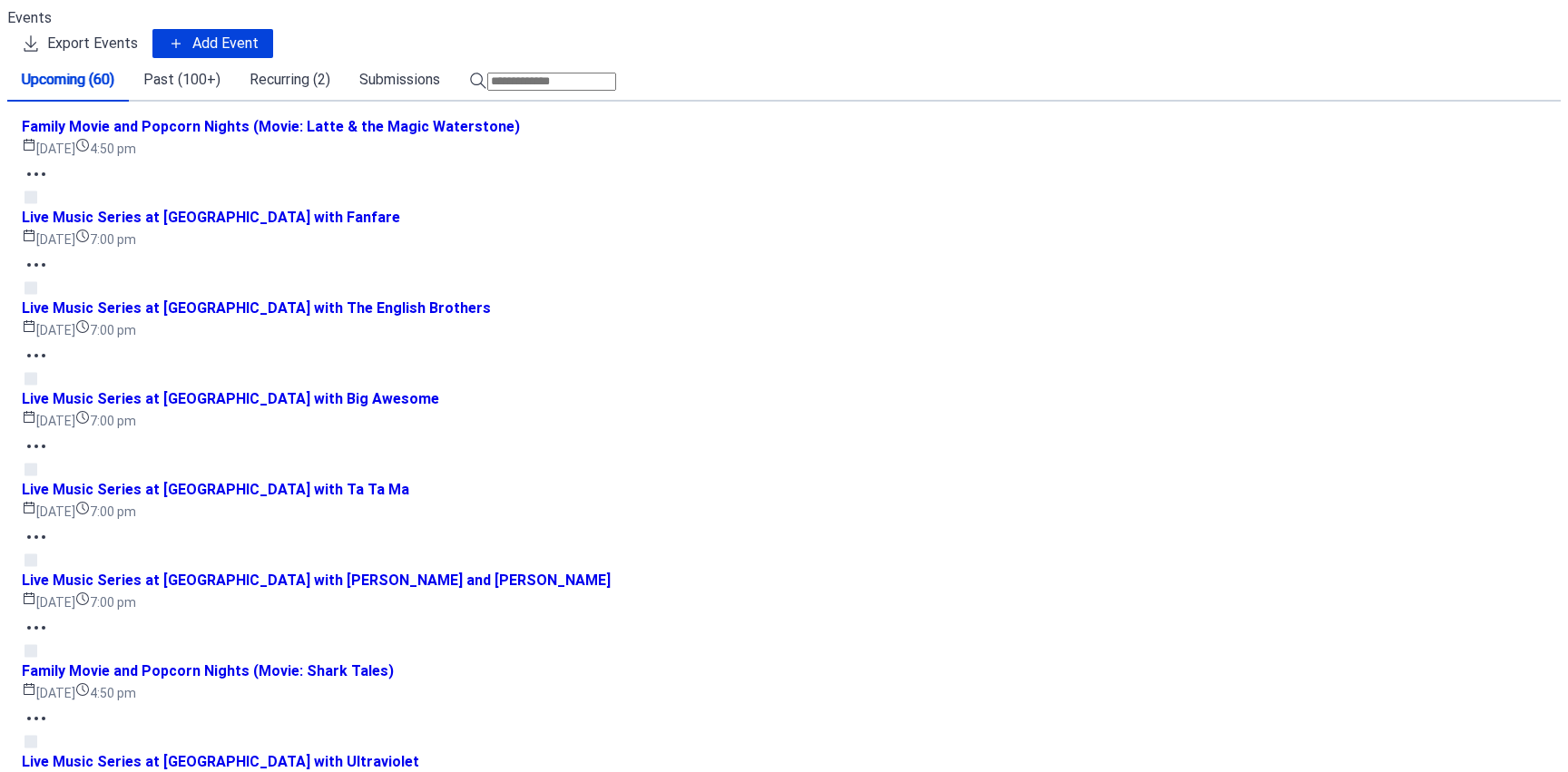 click at bounding box center [552, 82] 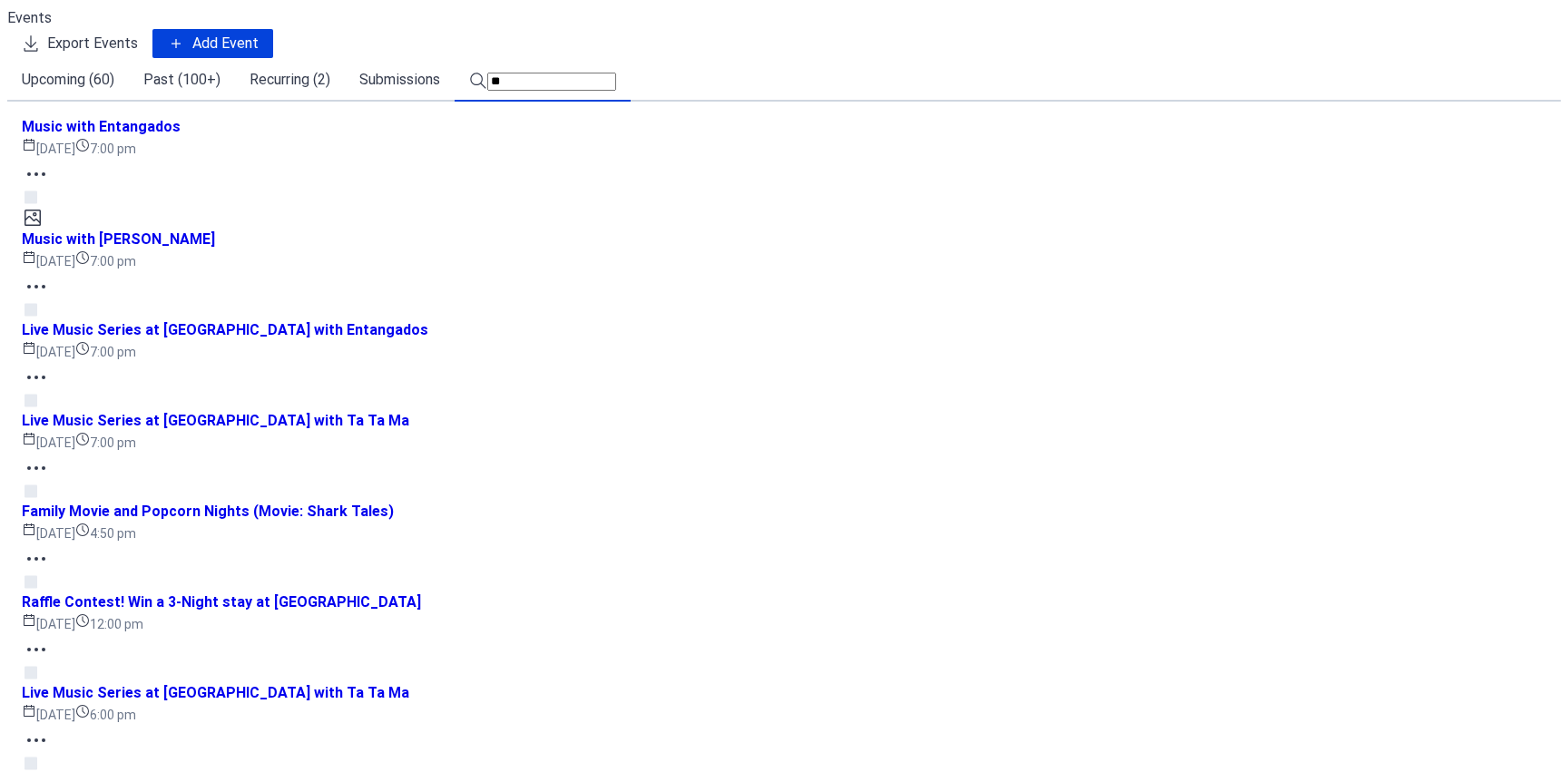type on "**" 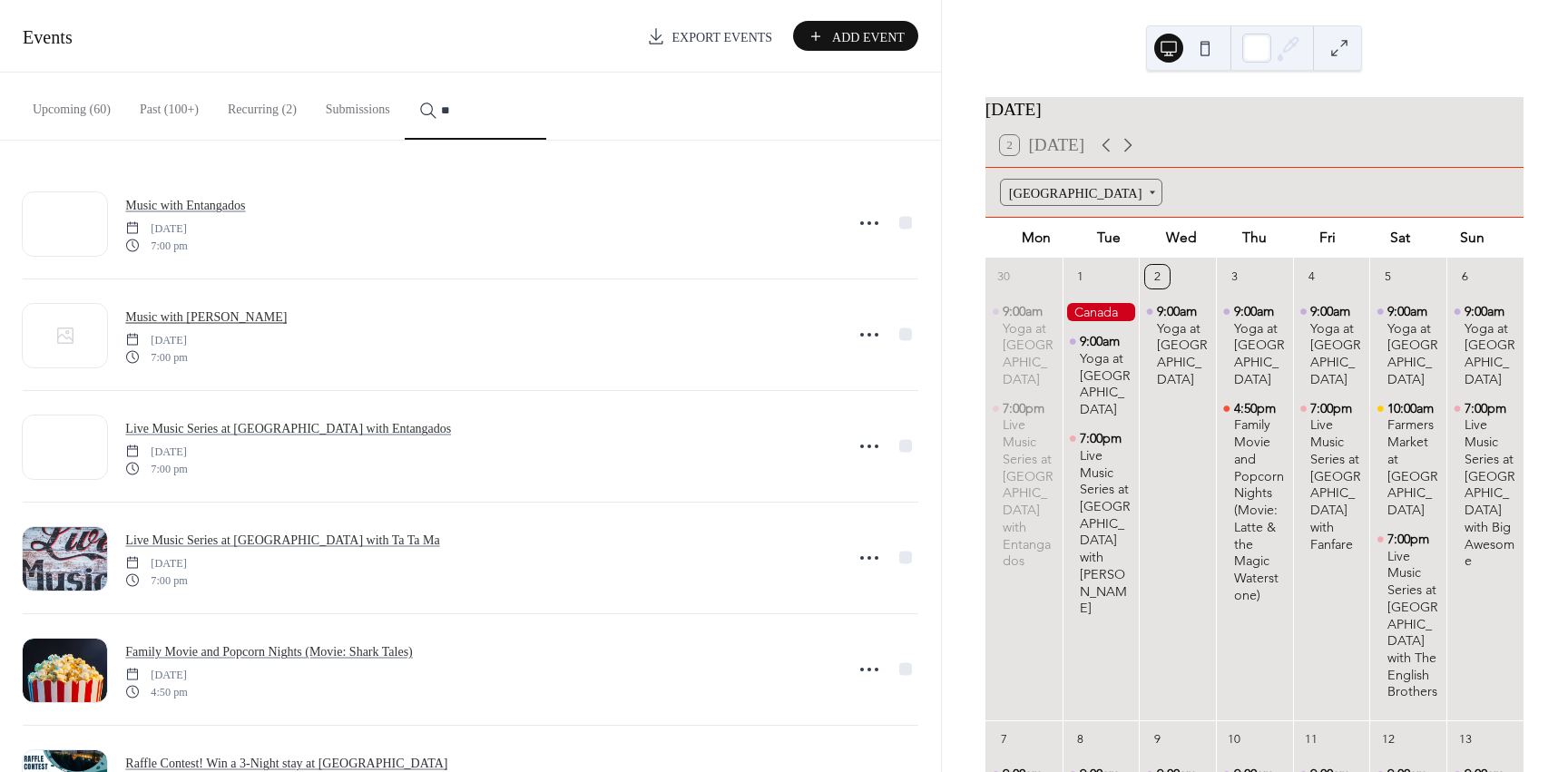 click on "Music with [PERSON_NAME]" at bounding box center [206, 317] 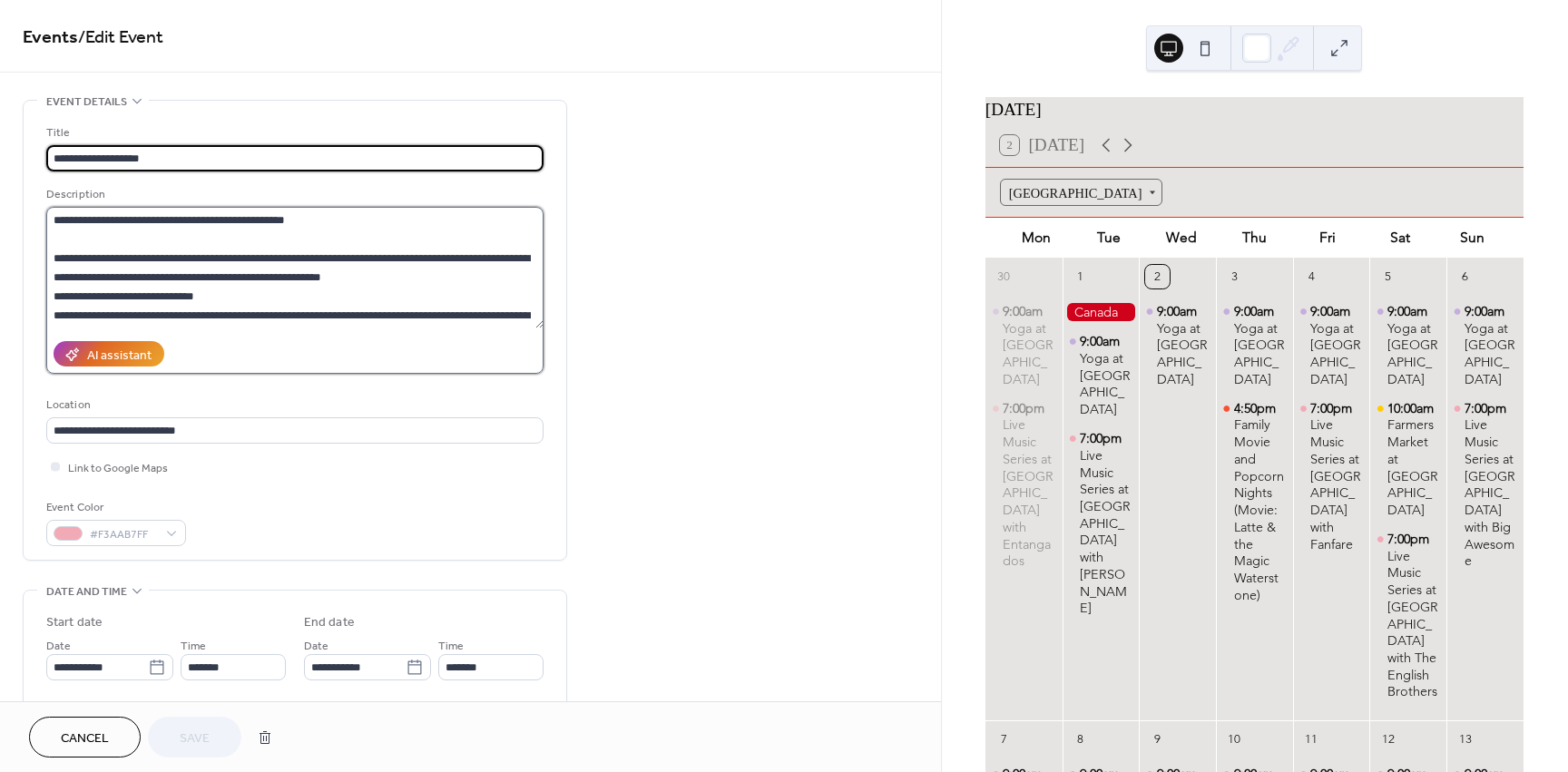 click on "**********" at bounding box center (295, 268) 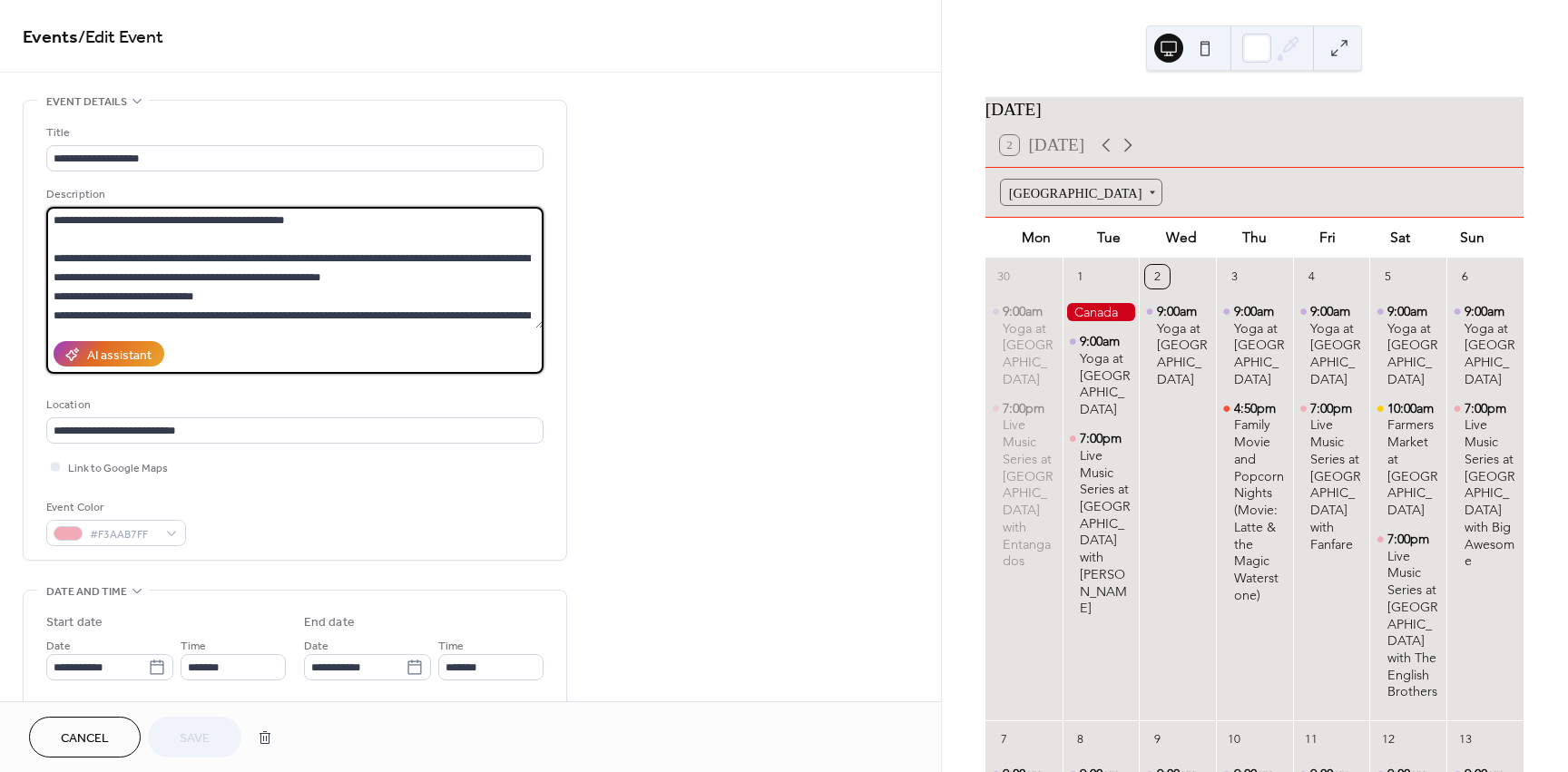 click on "**********" at bounding box center [295, 268] 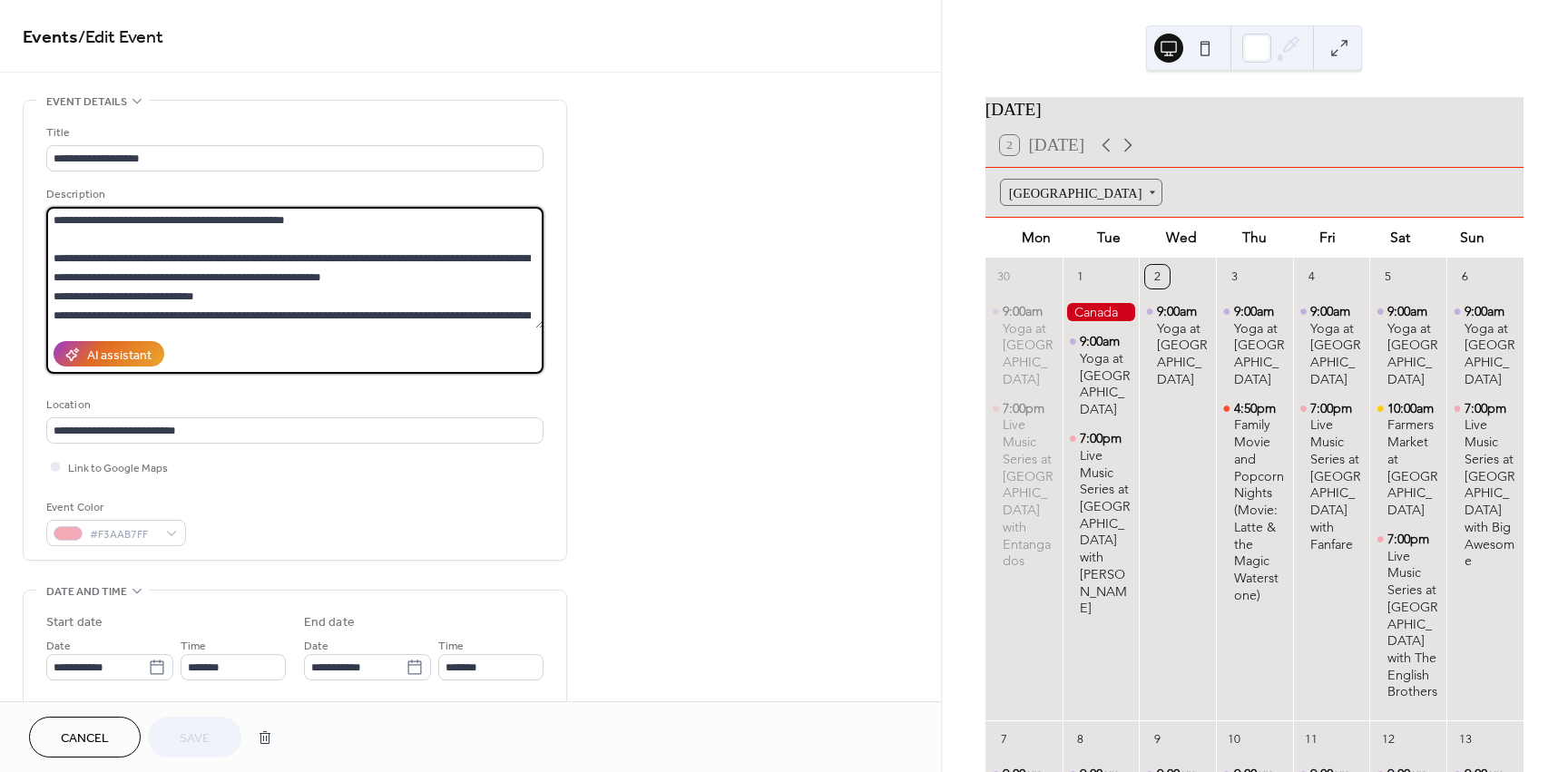 paste on "**********" 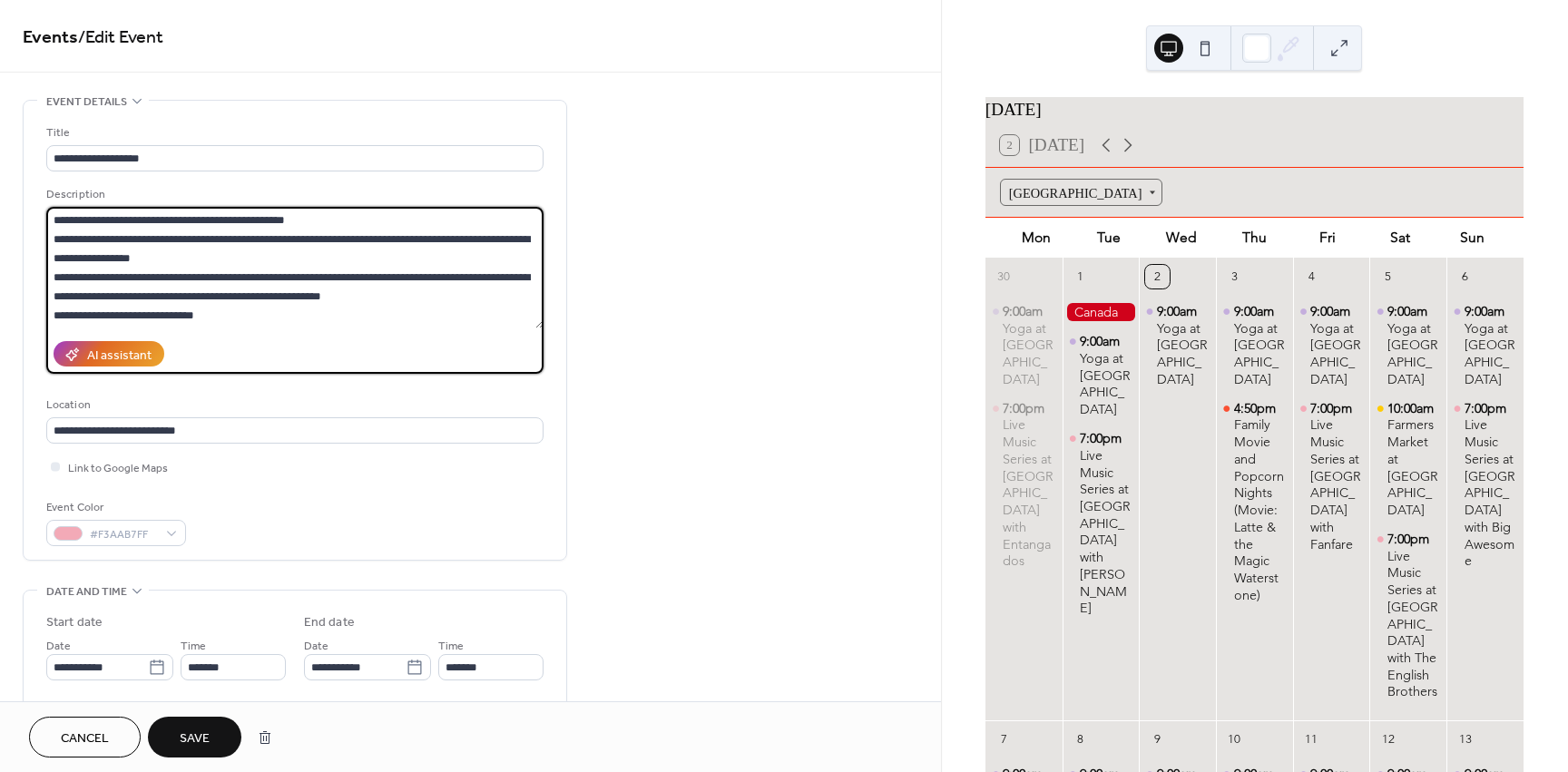 click on "**********" at bounding box center [295, 268] 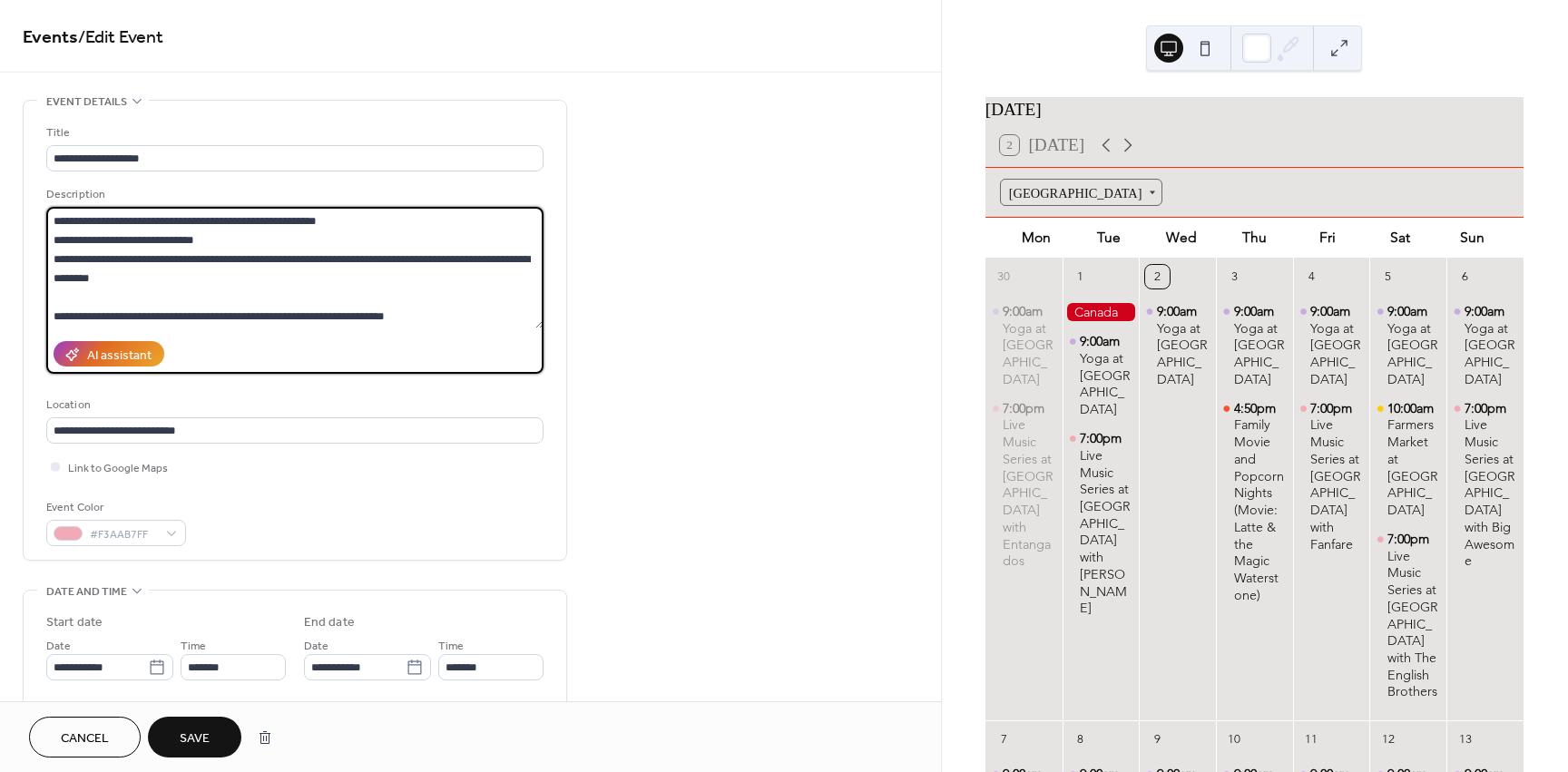 scroll, scrollTop: 76, scrollLeft: 0, axis: vertical 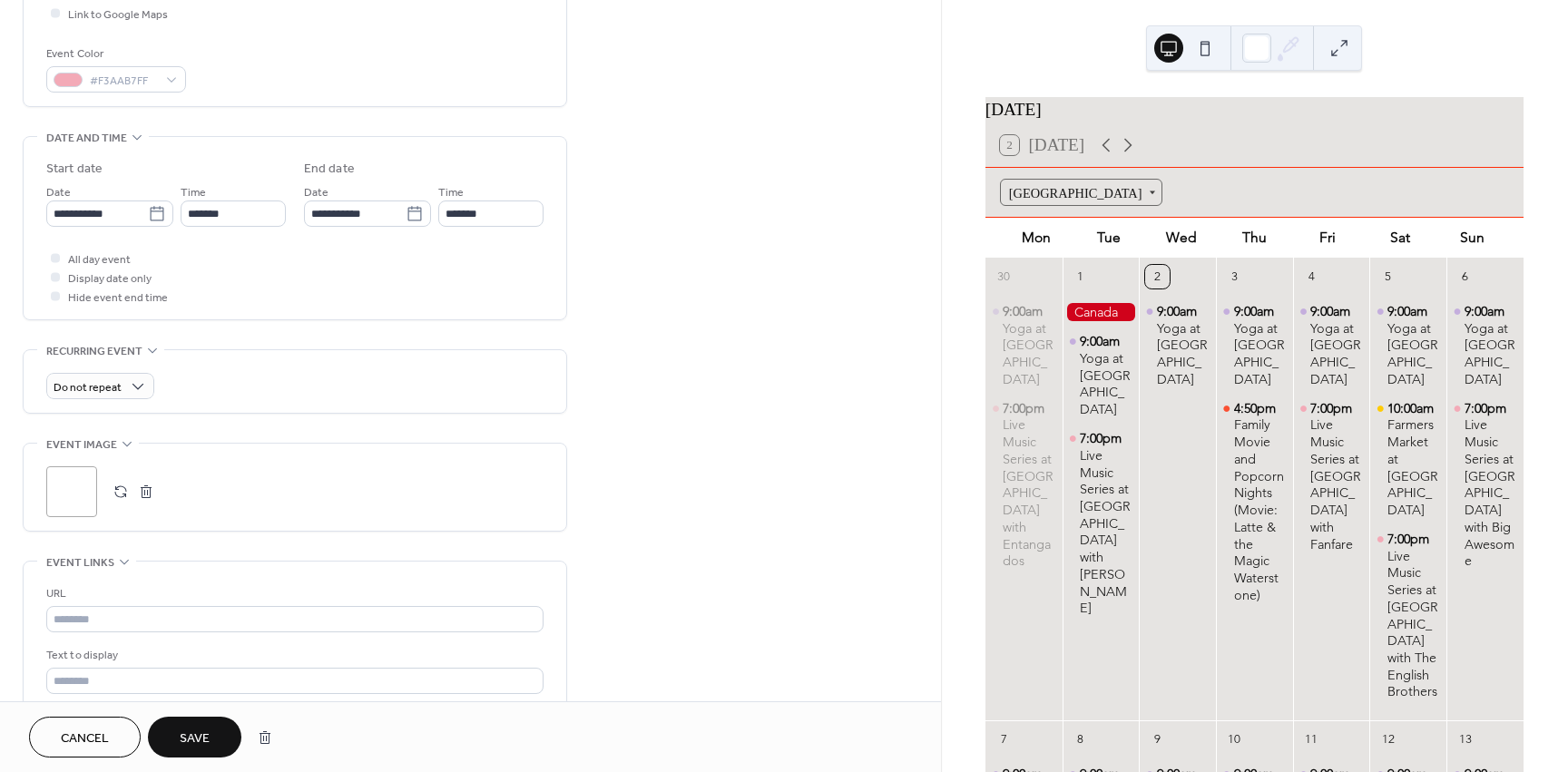 type on "**********" 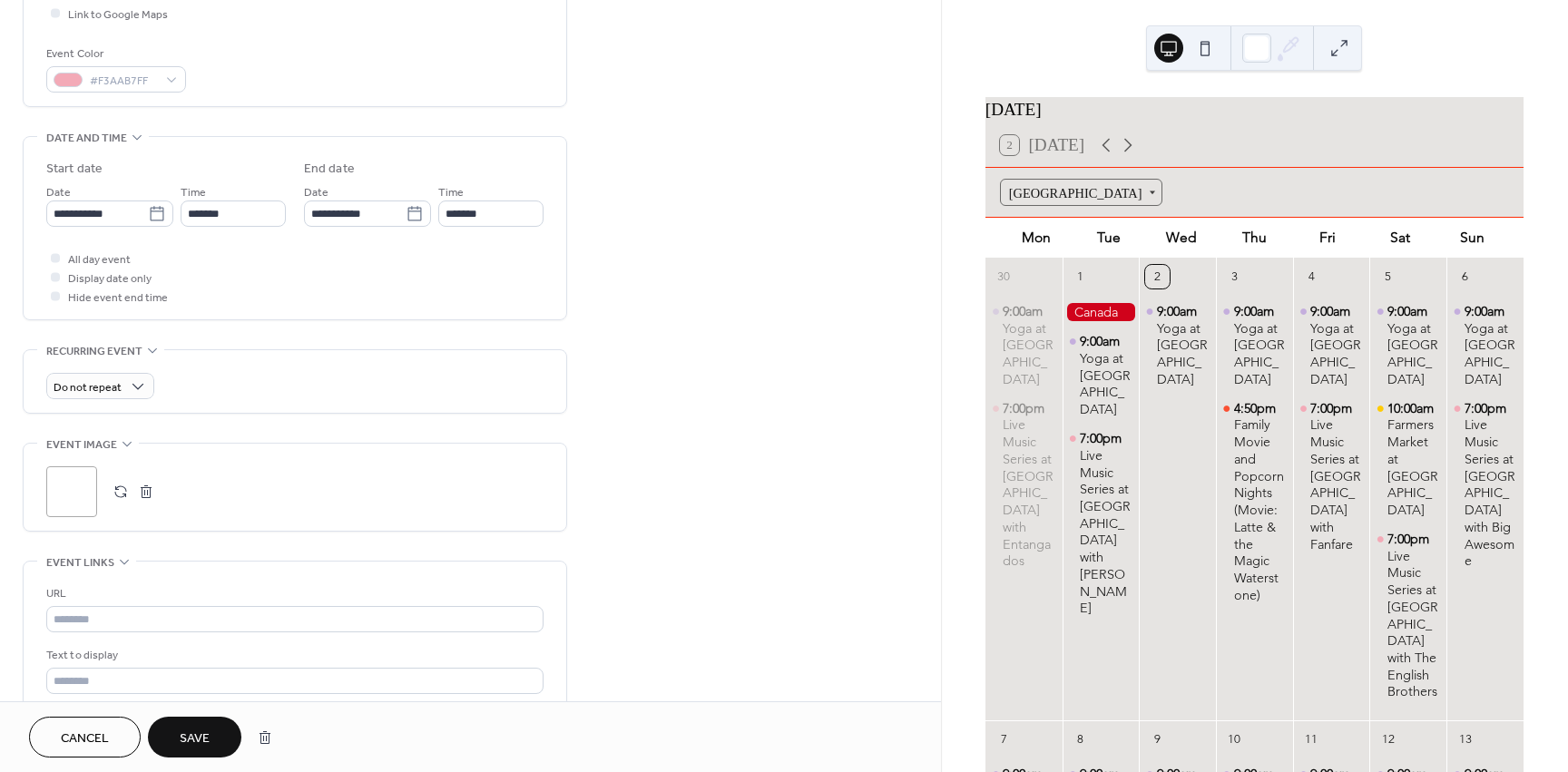 click at bounding box center [121, 492] 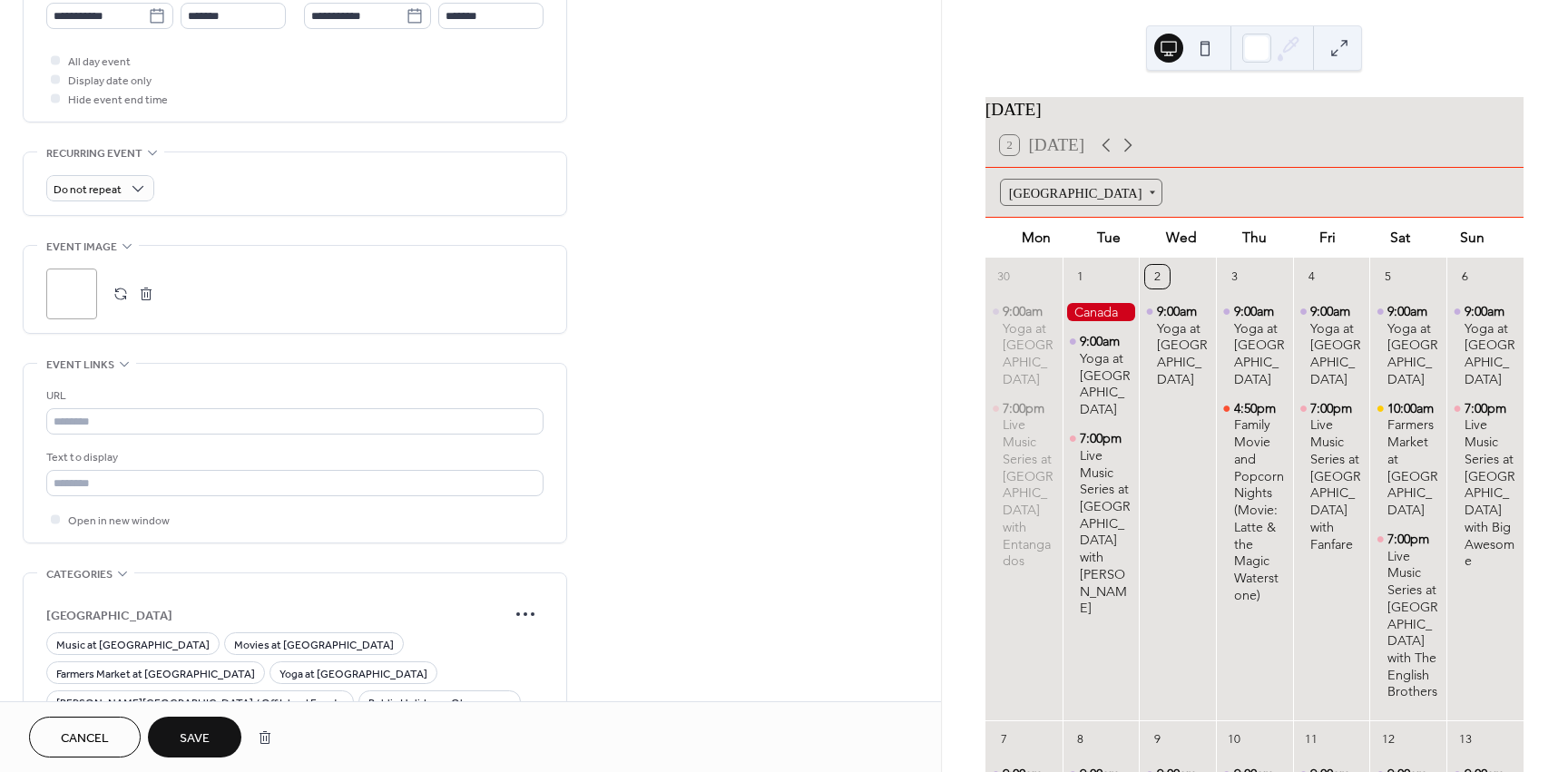 scroll, scrollTop: 726, scrollLeft: 0, axis: vertical 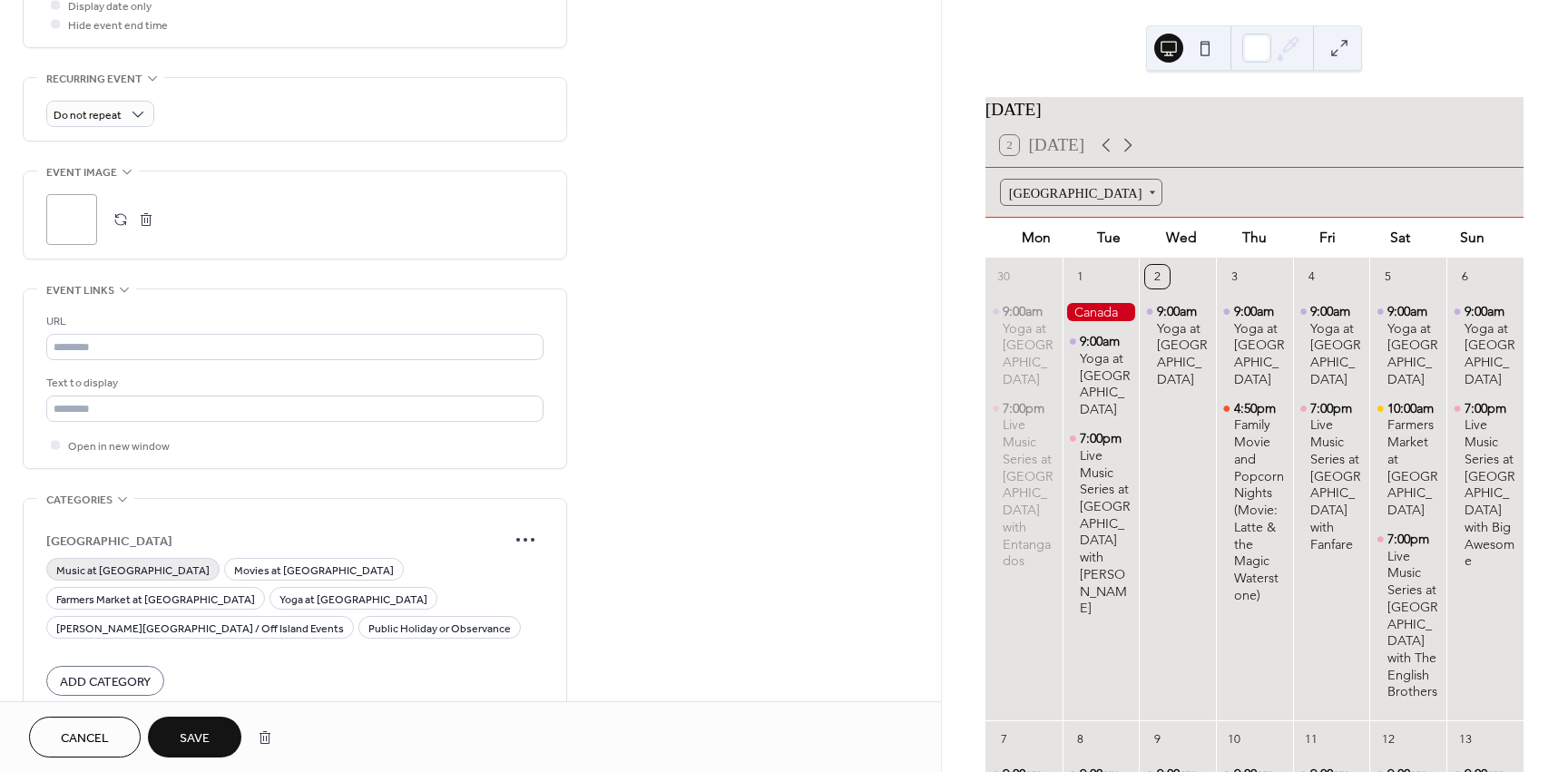 click on "Music at [GEOGRAPHIC_DATA]" at bounding box center (132, 571) 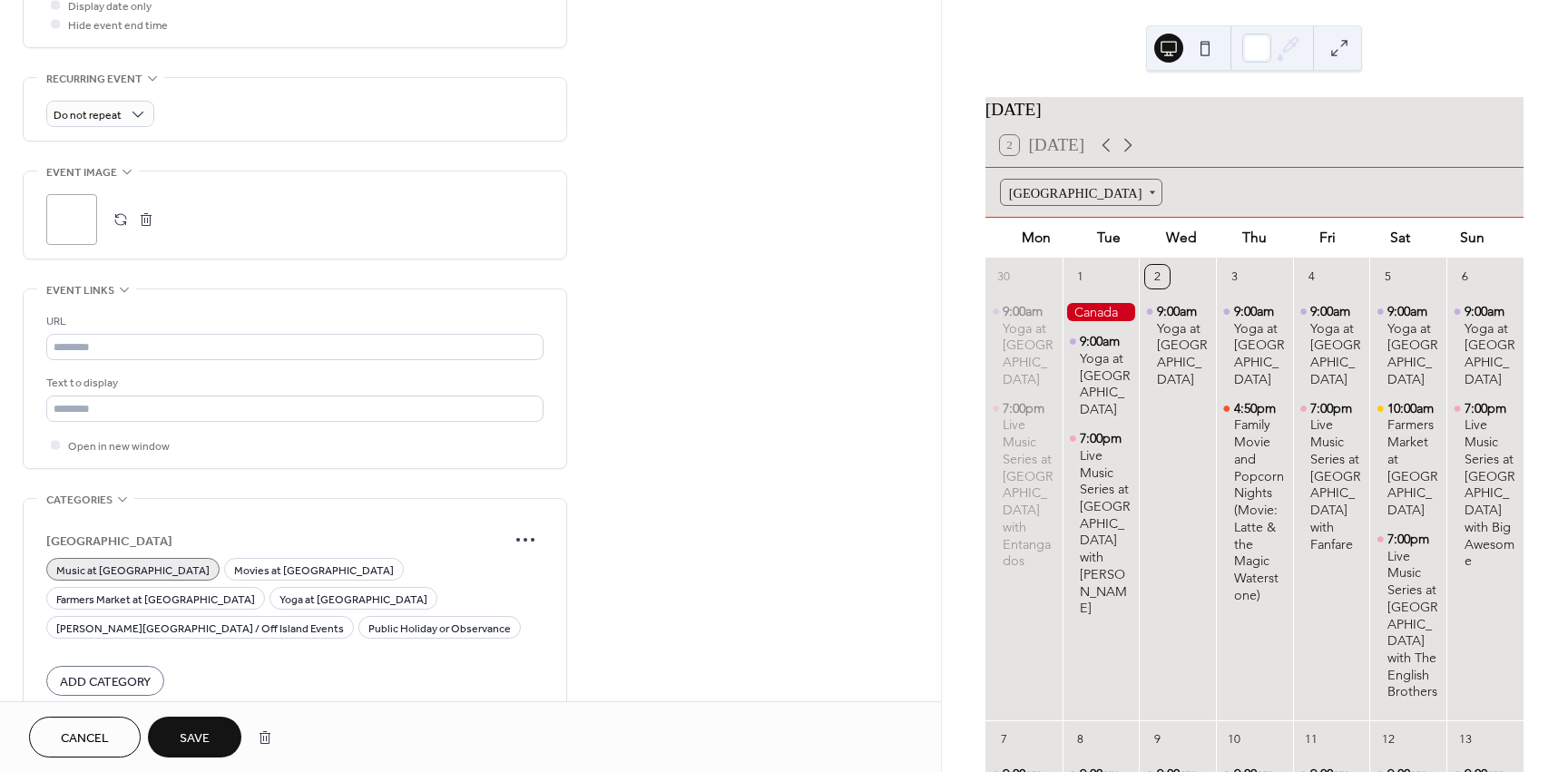 click on "Save" at bounding box center (194, 738) 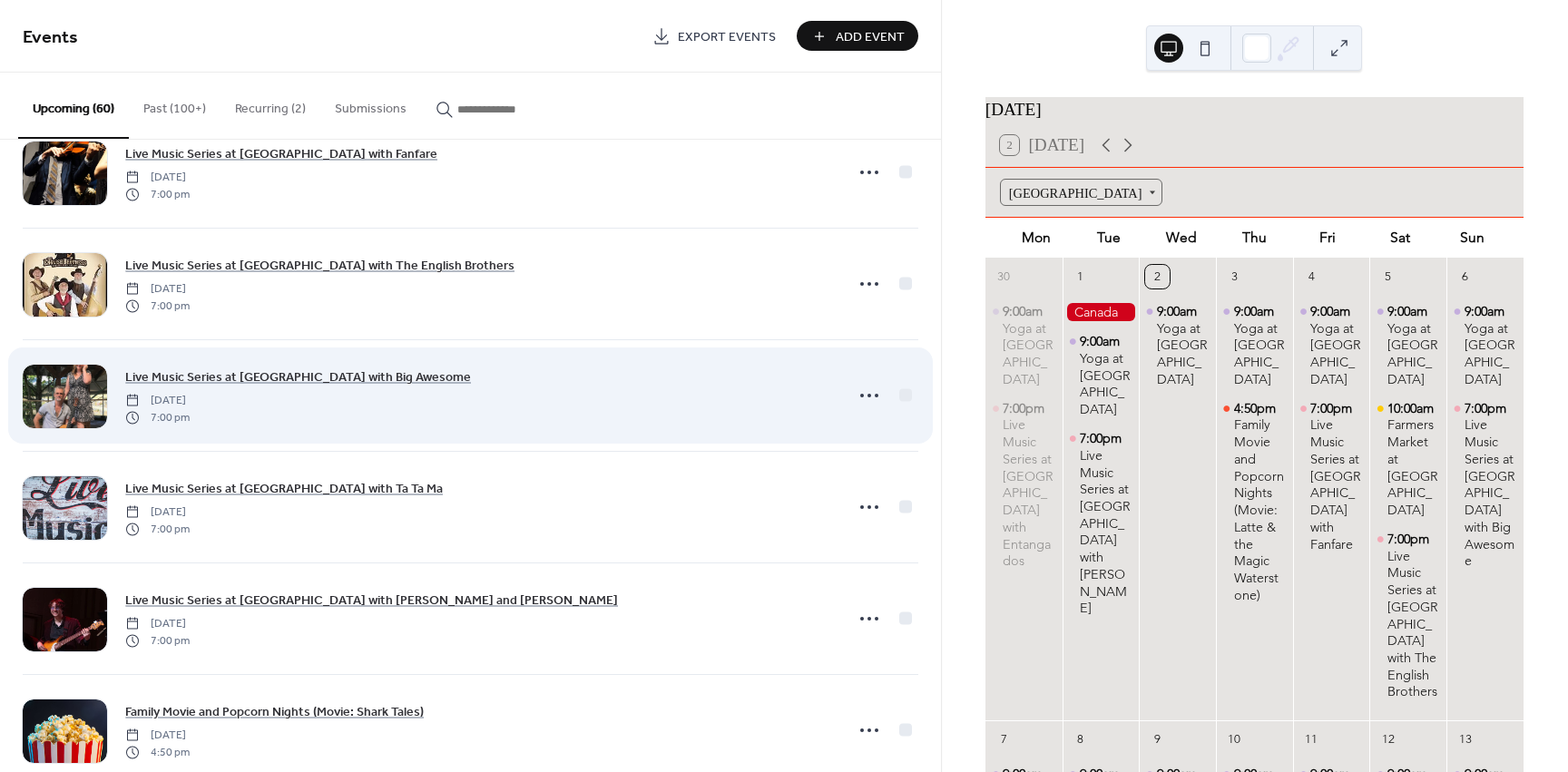 scroll, scrollTop: 181, scrollLeft: 0, axis: vertical 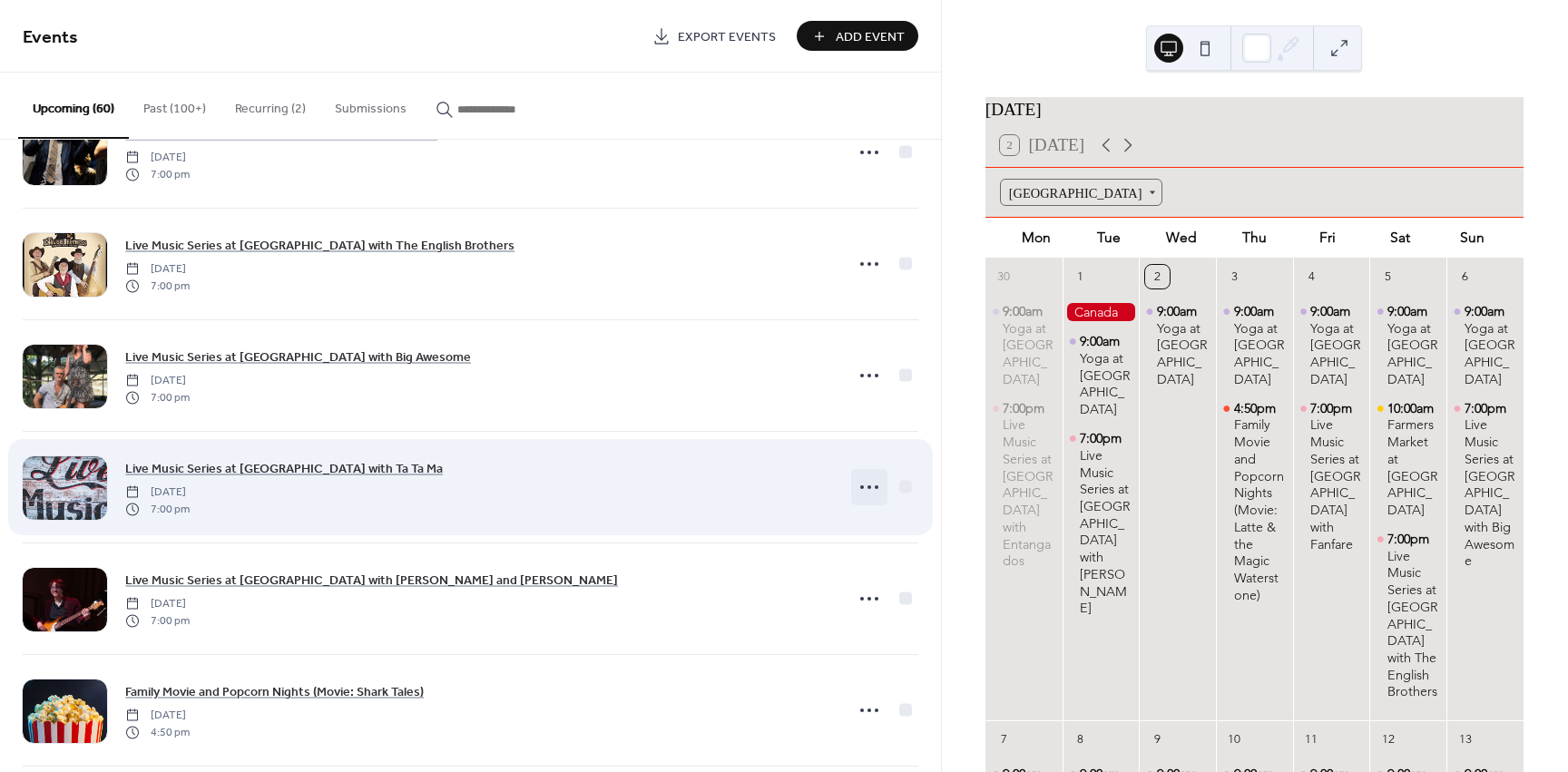 click 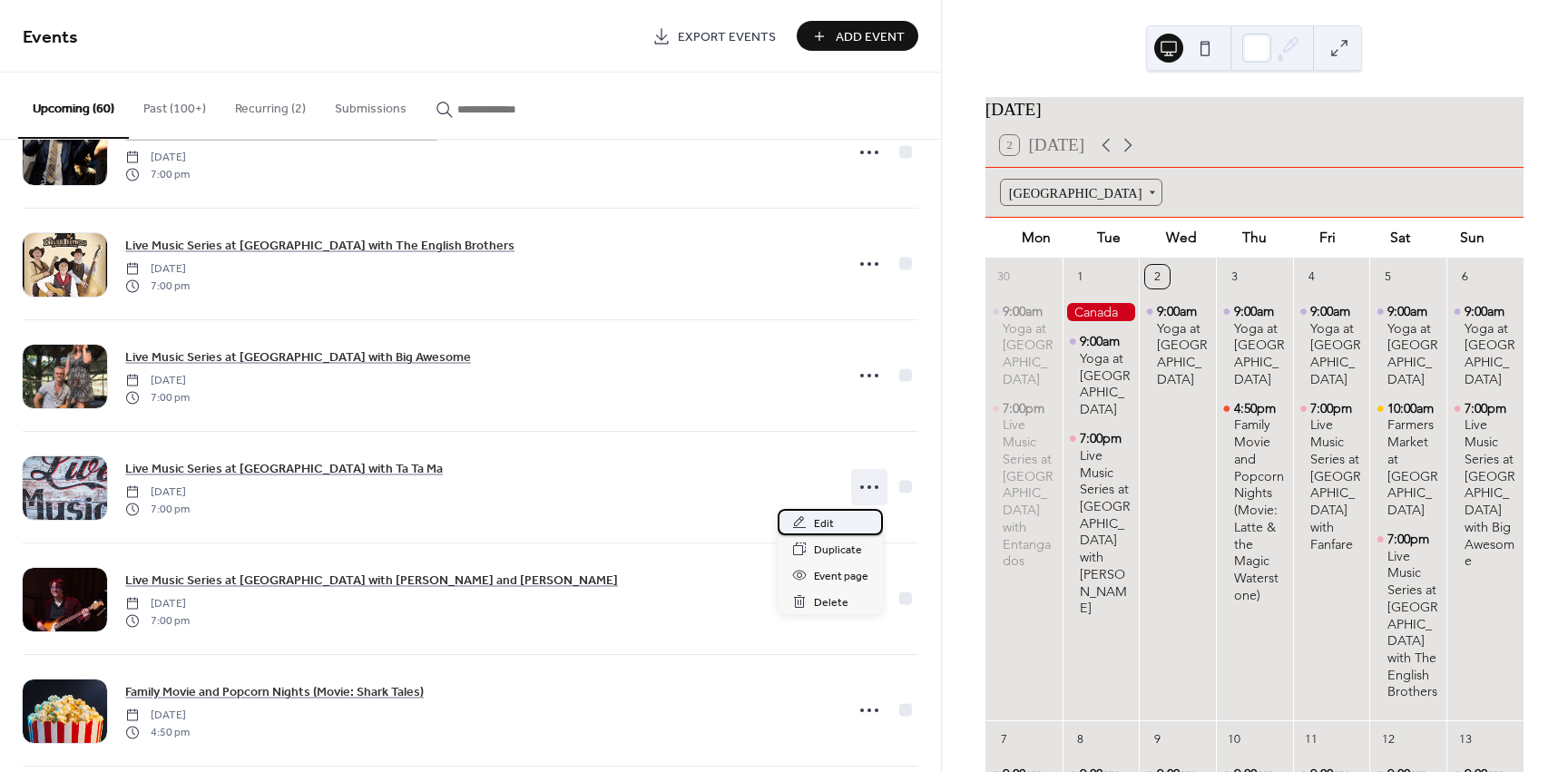 click on "Edit" at bounding box center [830, 522] 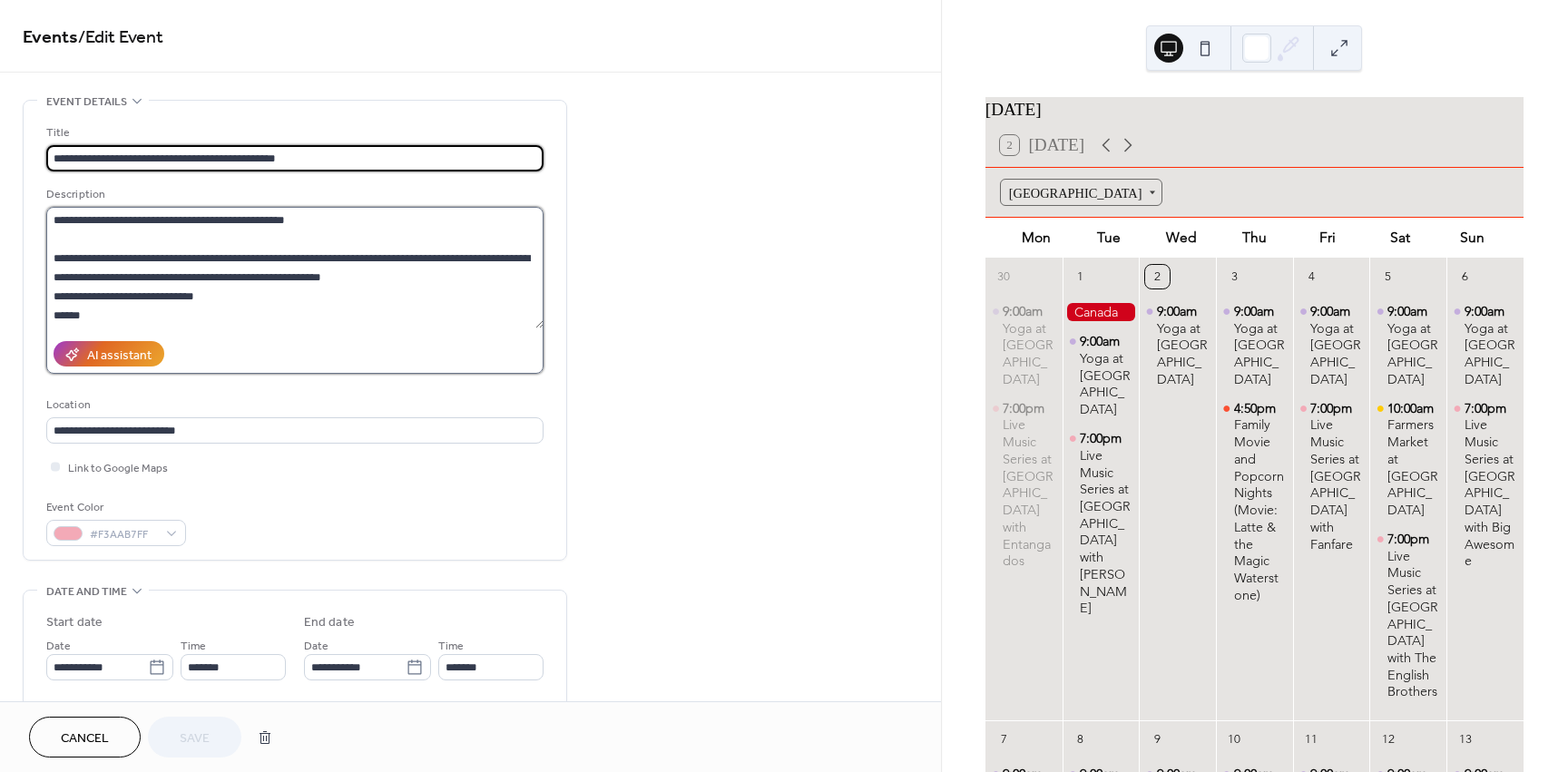 click on "**********" at bounding box center (295, 268) 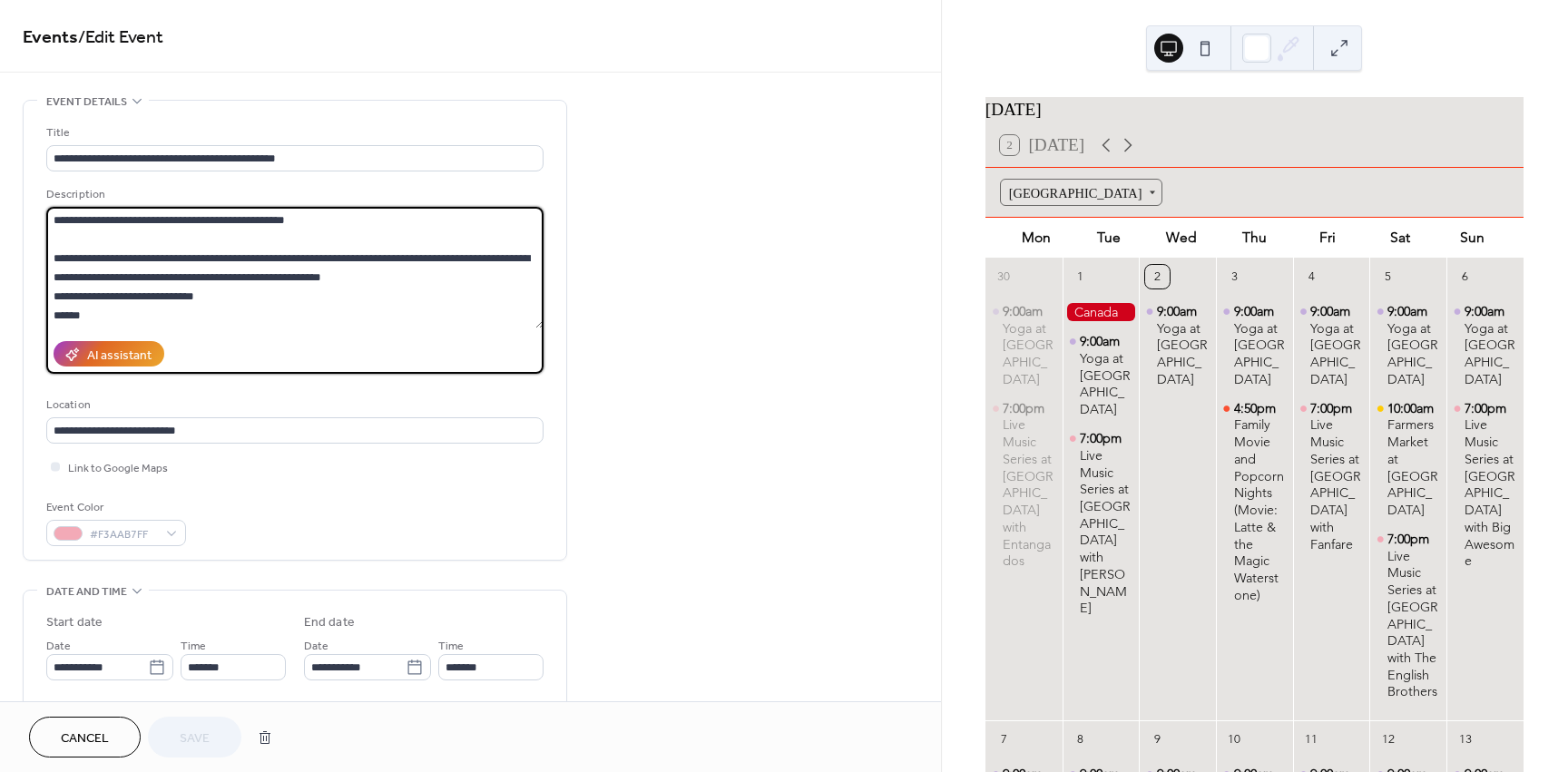 paste on "**********" 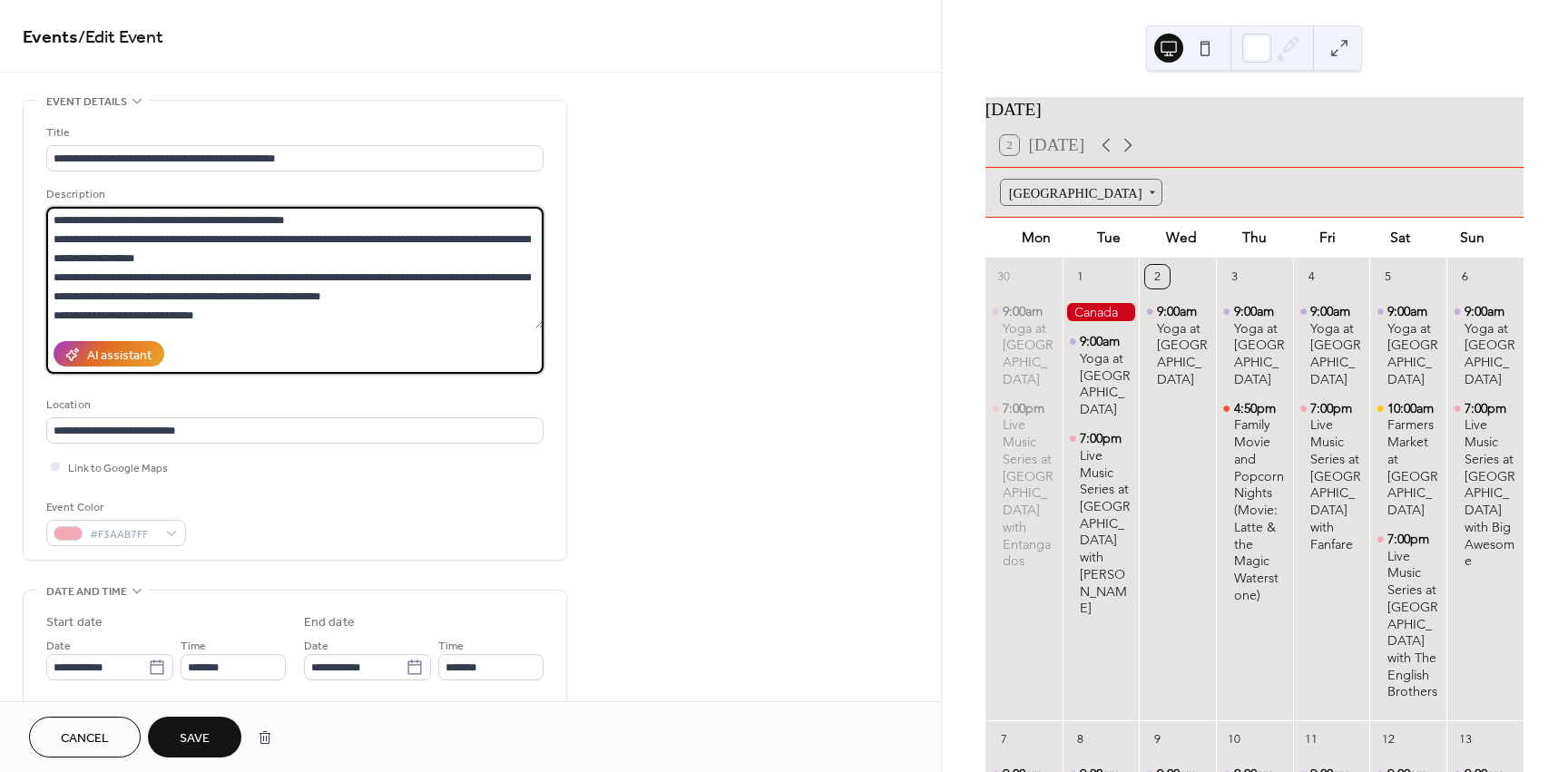 drag, startPoint x: 254, startPoint y: 276, endPoint x: 286, endPoint y: 279, distance: 32.140317 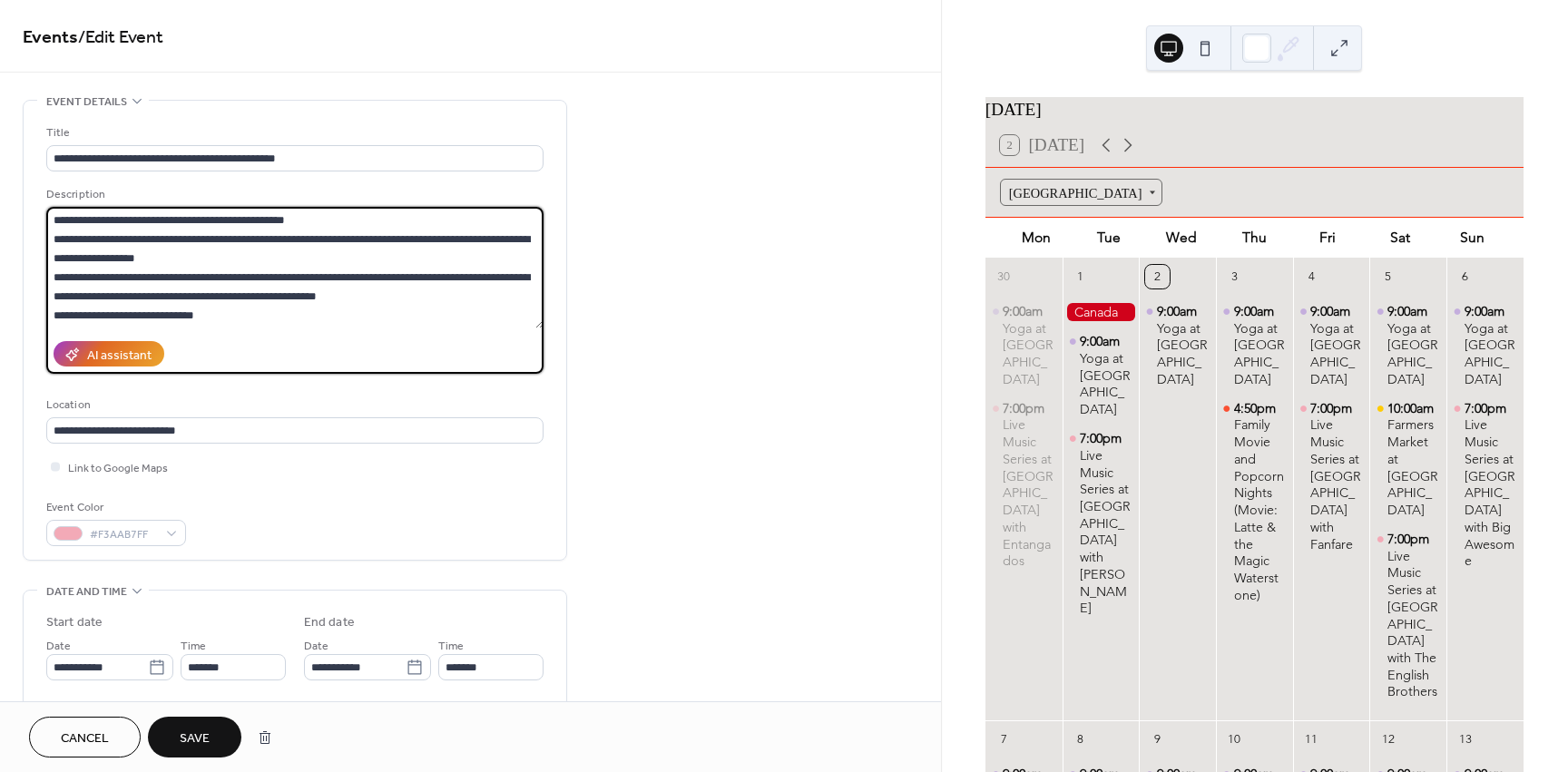 click on "**********" at bounding box center [295, 268] 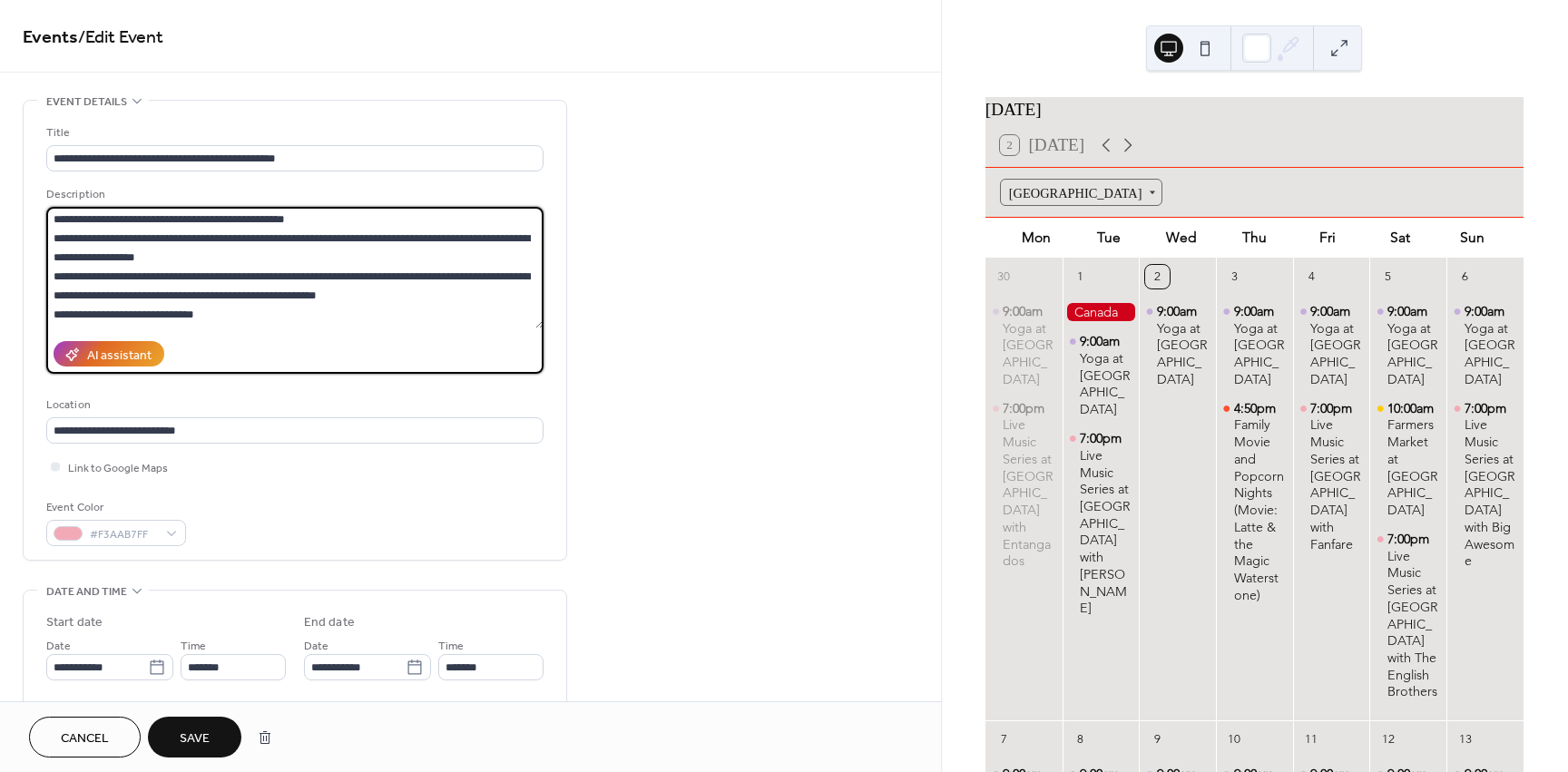 scroll, scrollTop: 0, scrollLeft: 0, axis: both 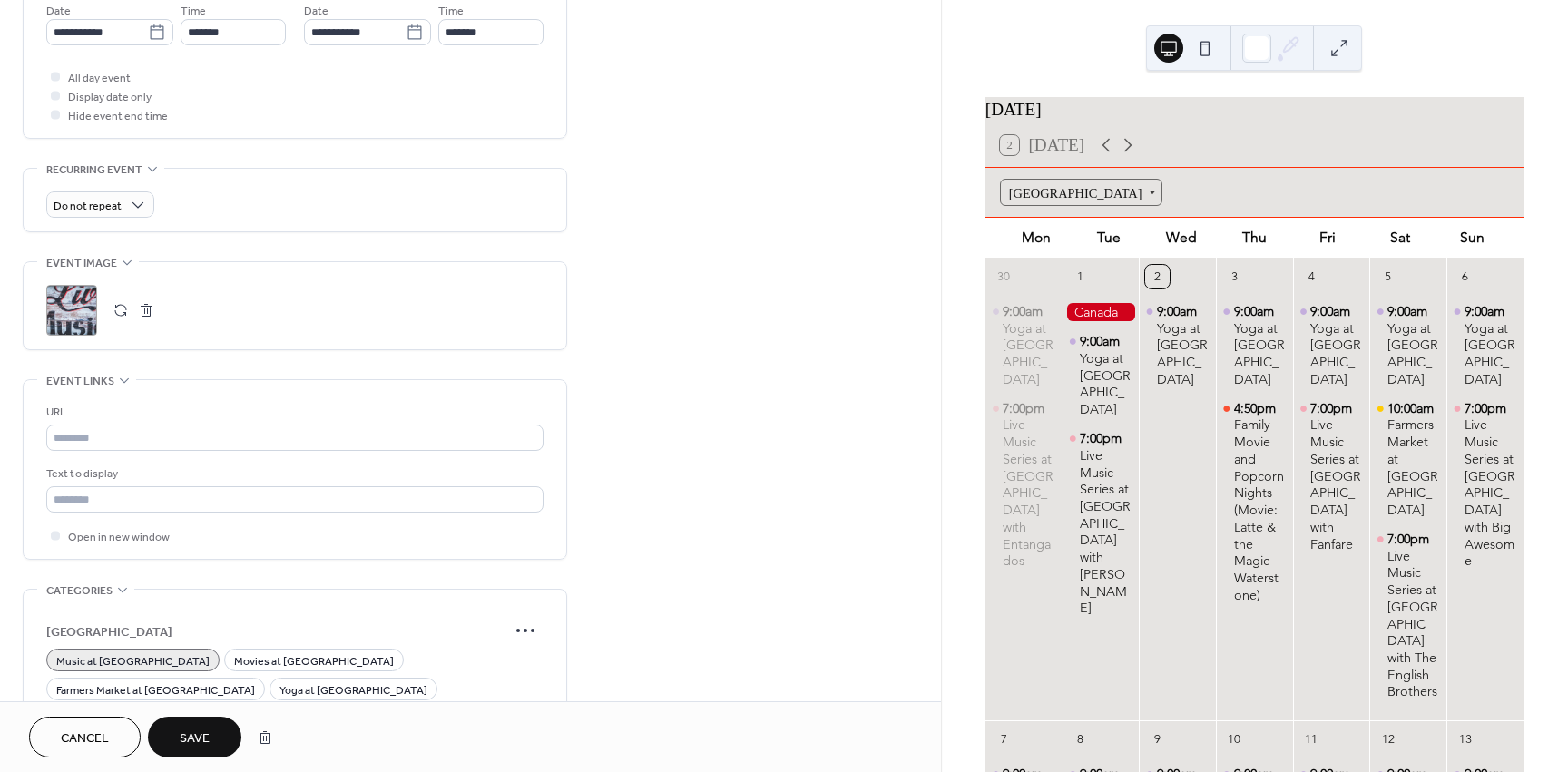 type on "**********" 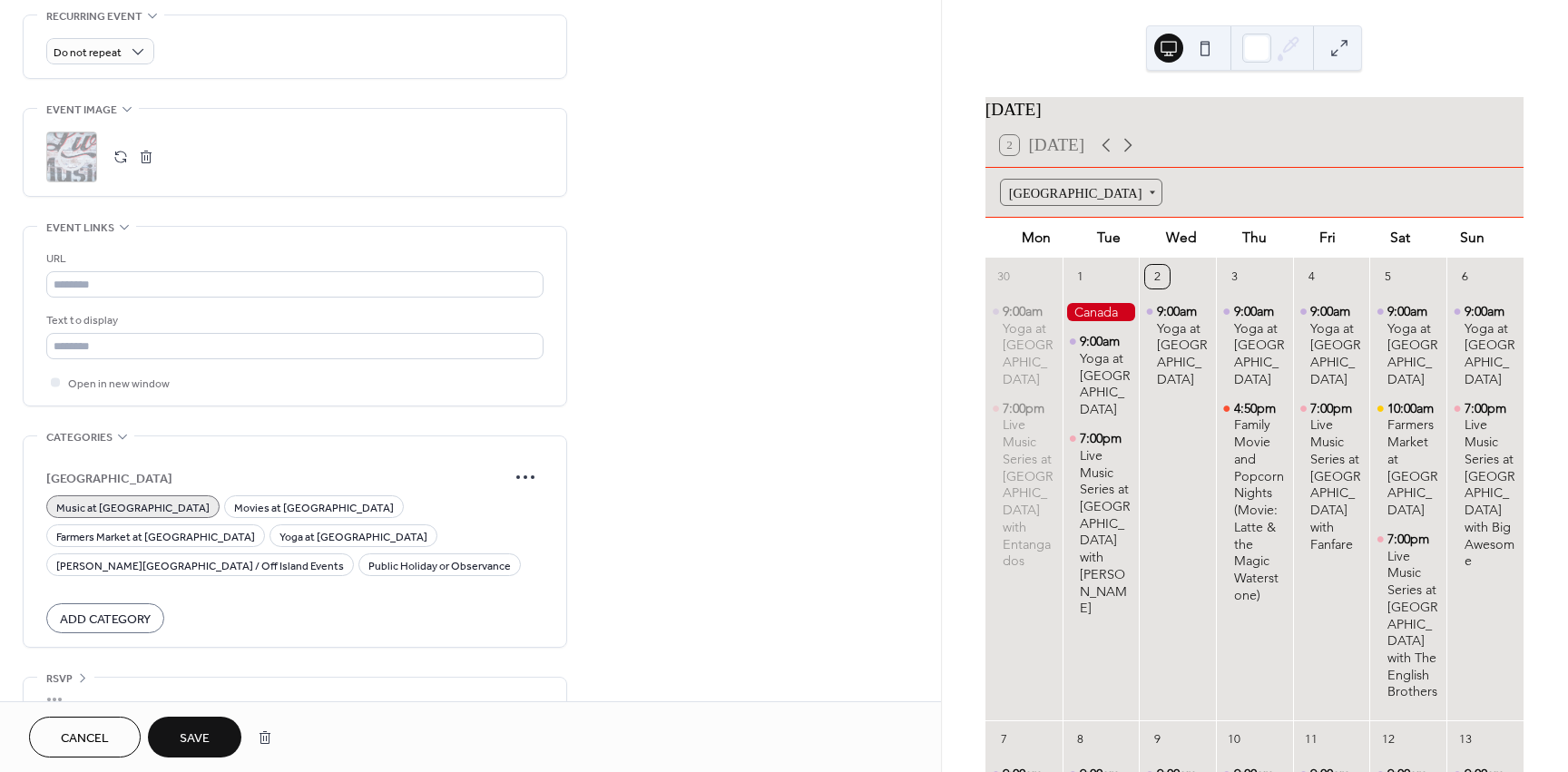 scroll, scrollTop: 791, scrollLeft: 0, axis: vertical 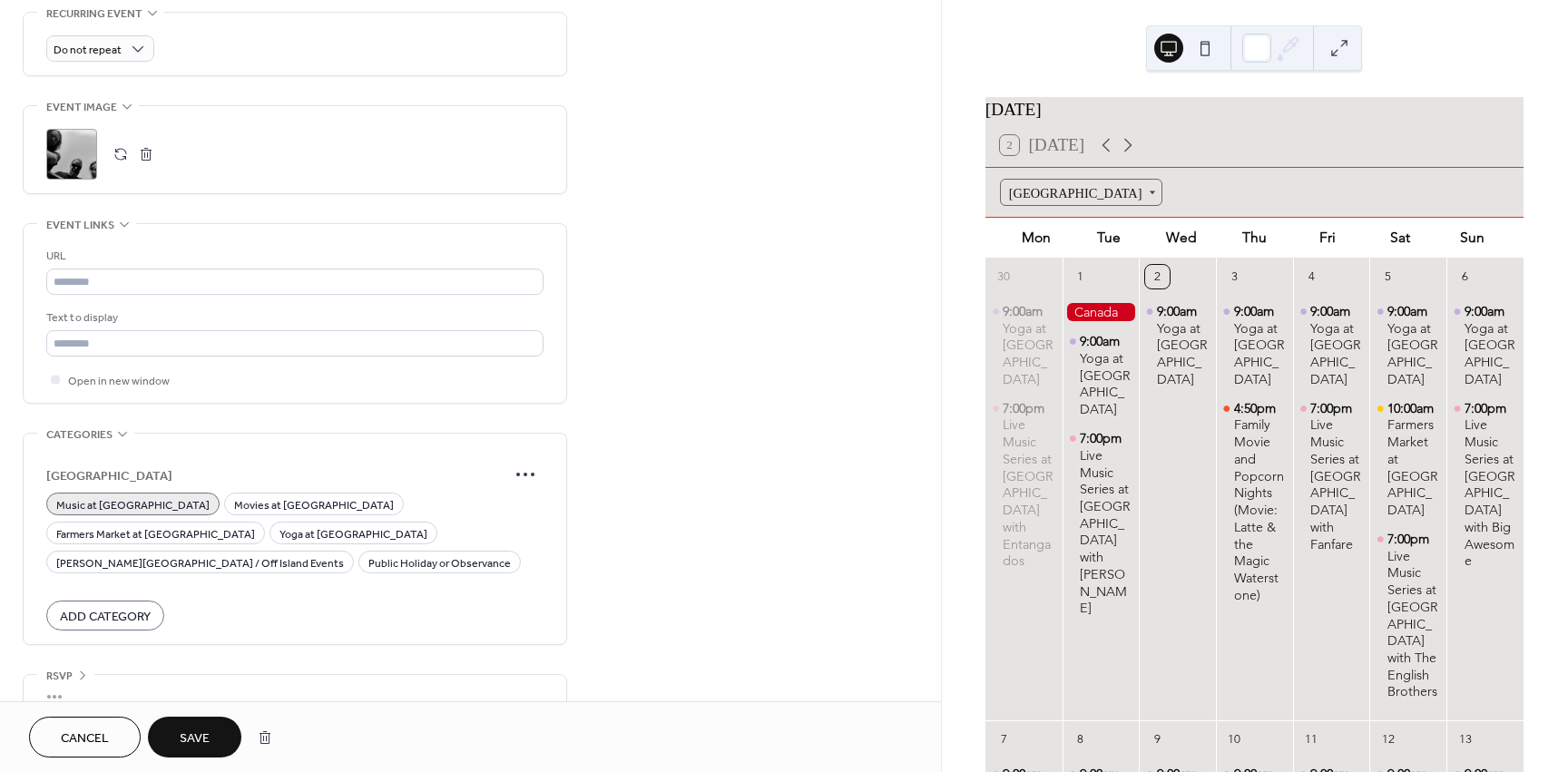 click on "Save" at bounding box center [194, 738] 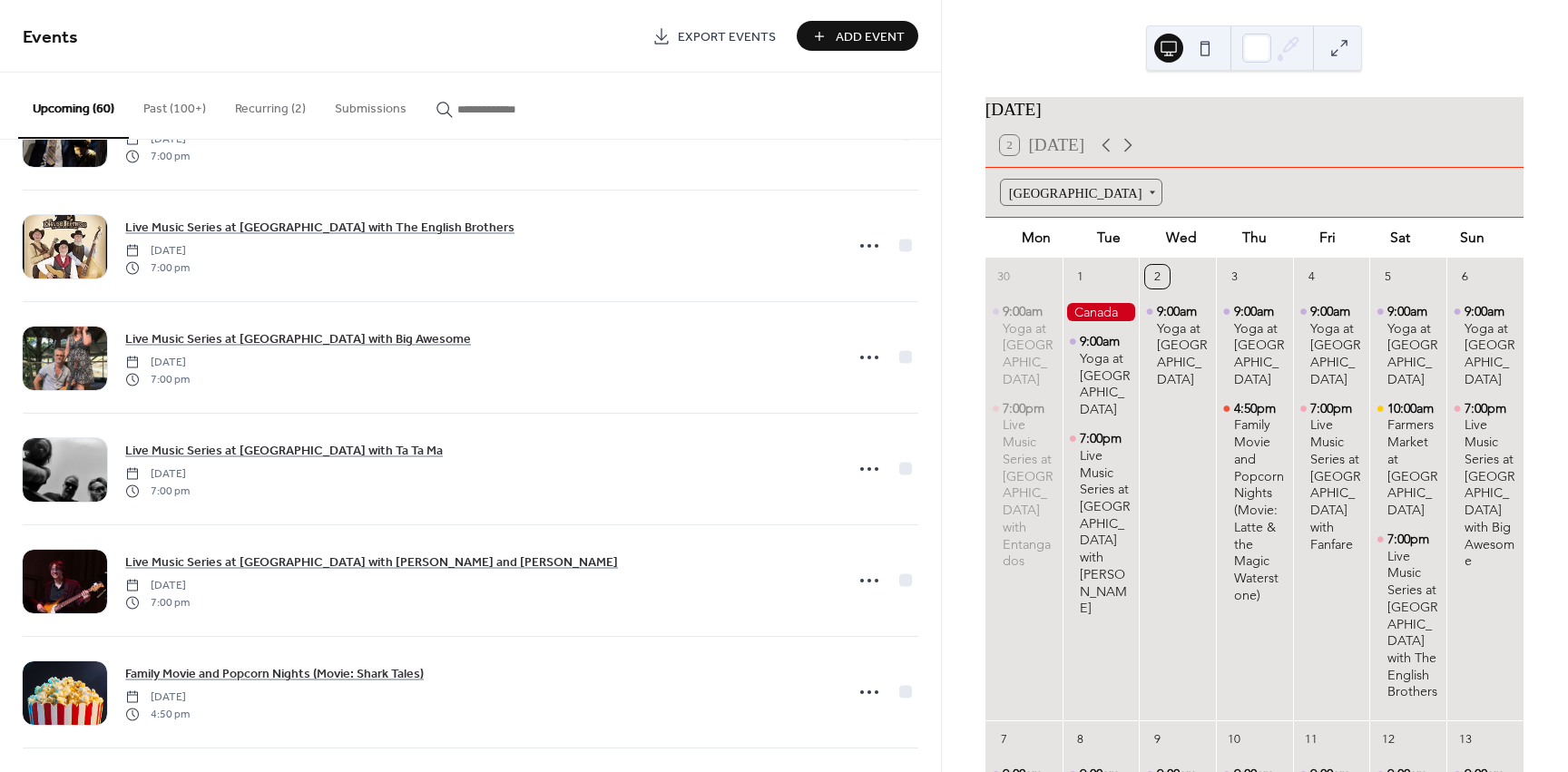 scroll, scrollTop: 181, scrollLeft: 0, axis: vertical 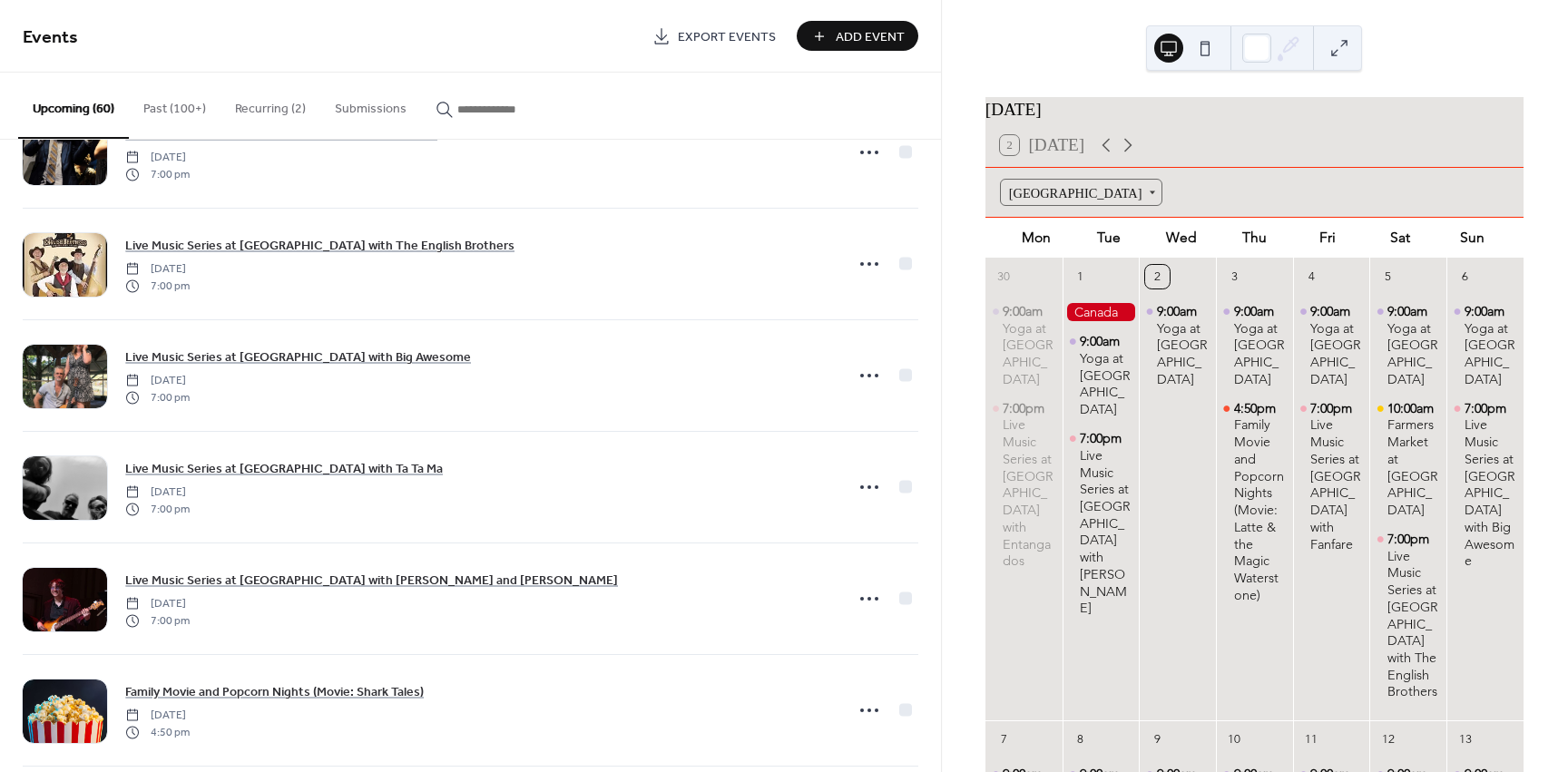 click at bounding box center (492, 109) 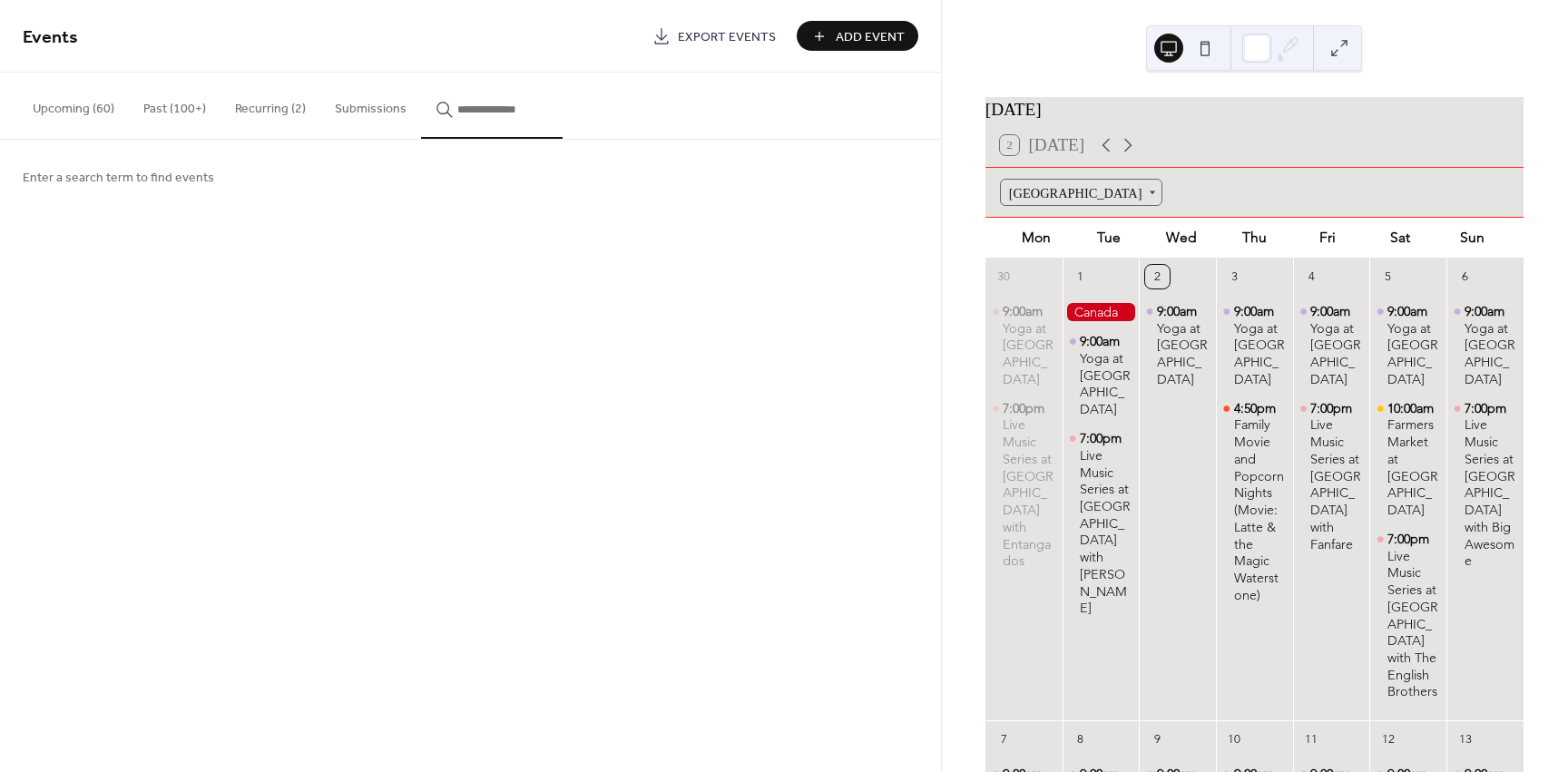 type 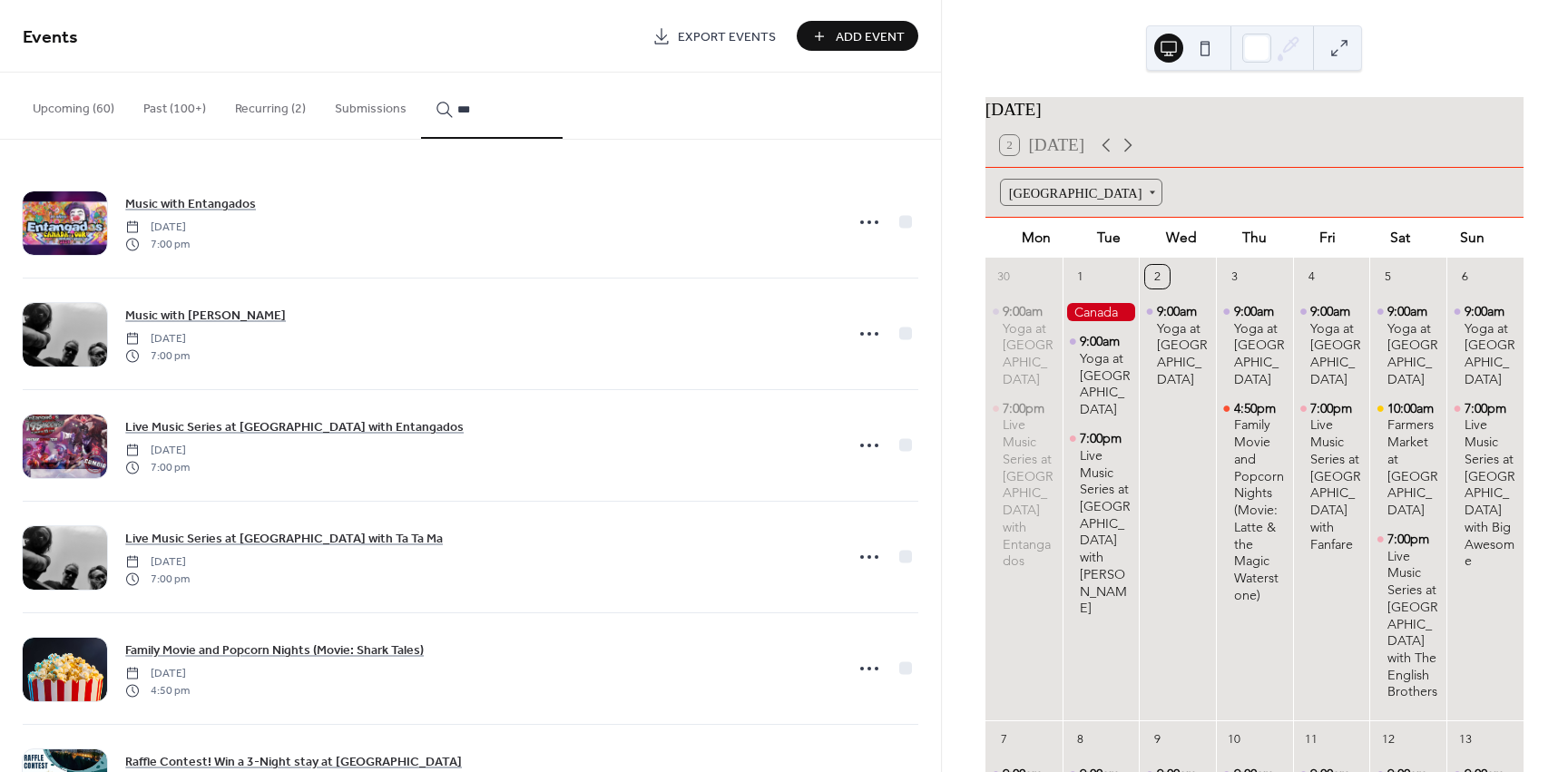click on "**" at bounding box center [492, 105] 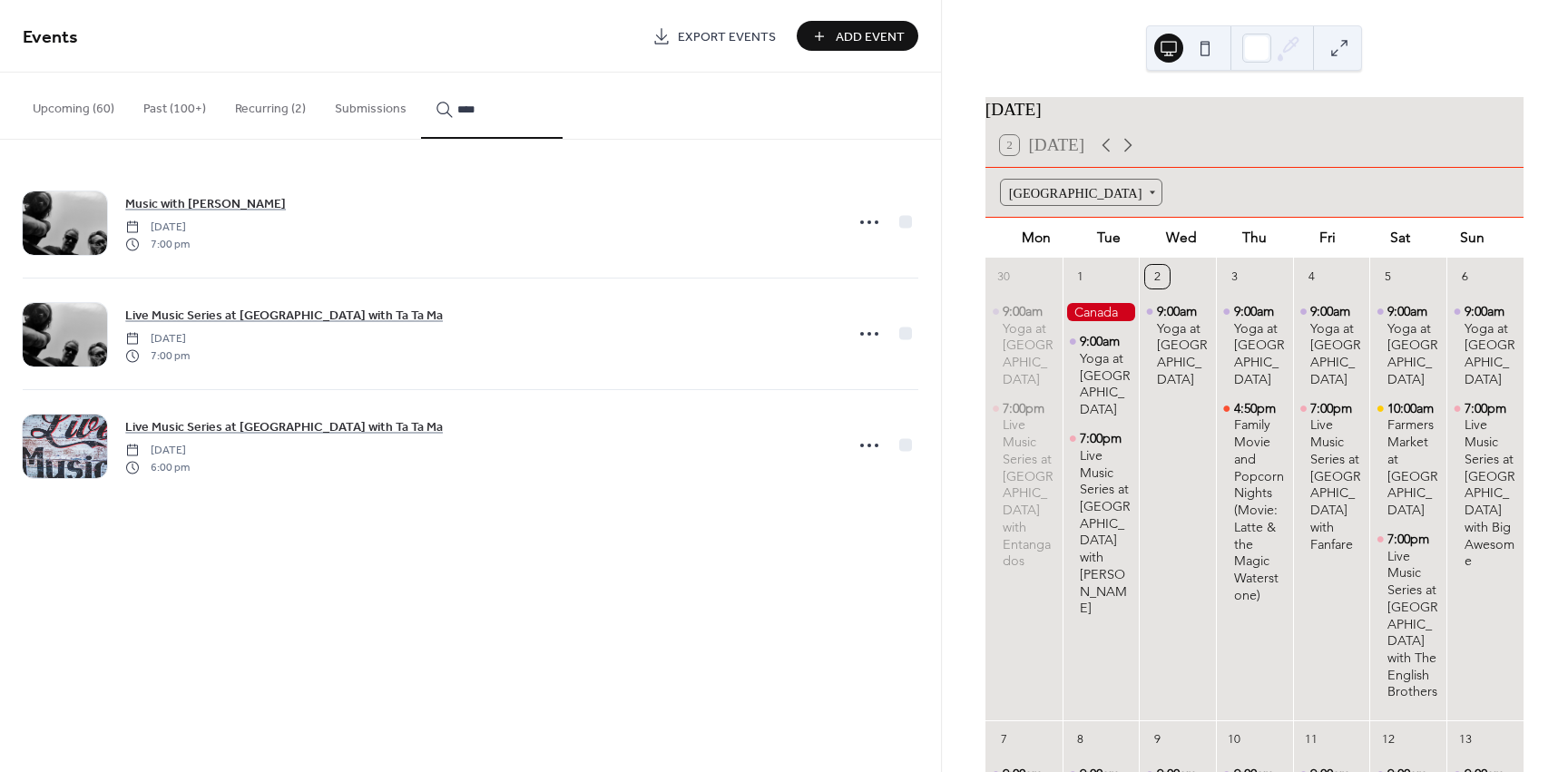 type on "****" 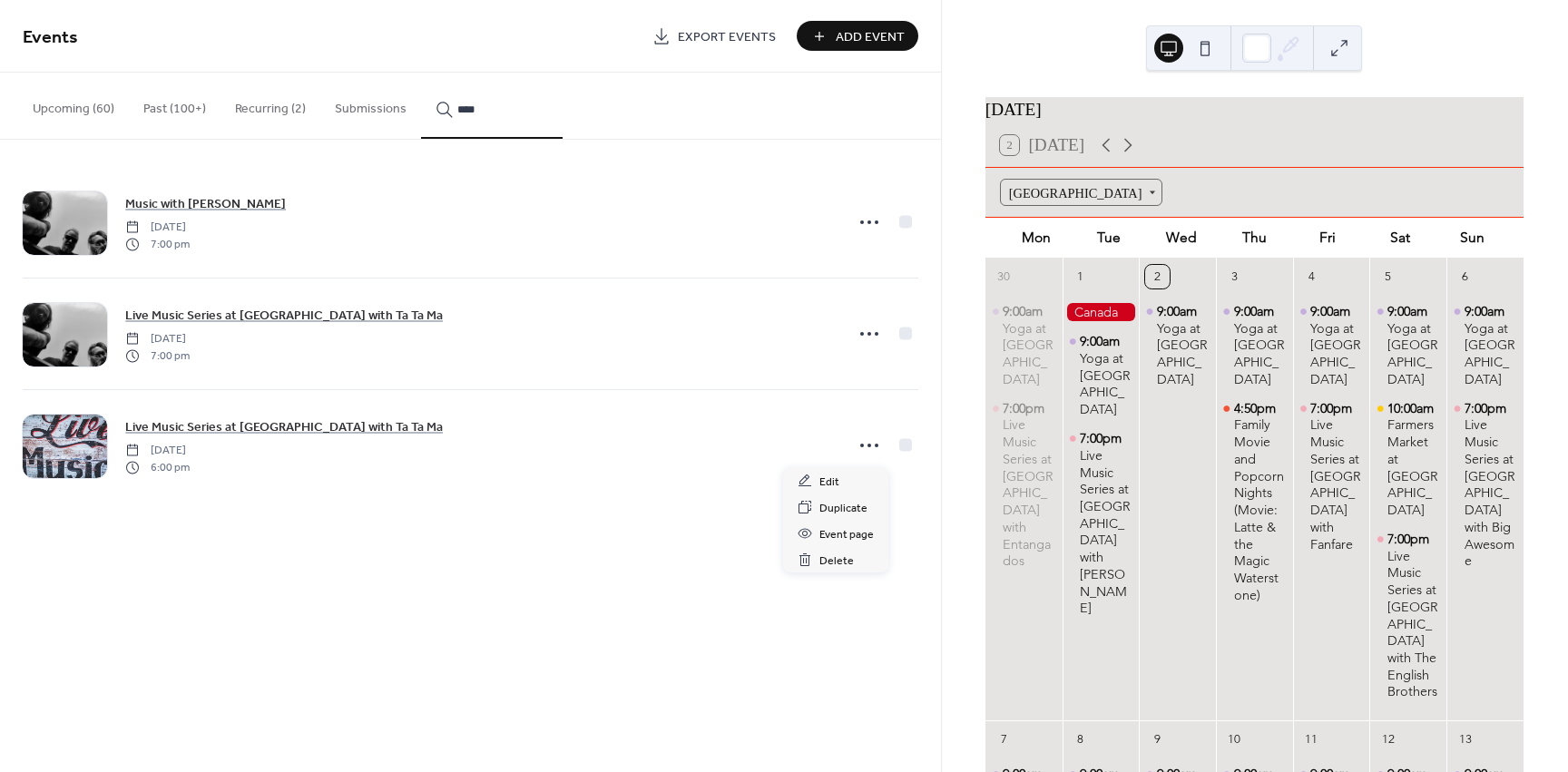 click 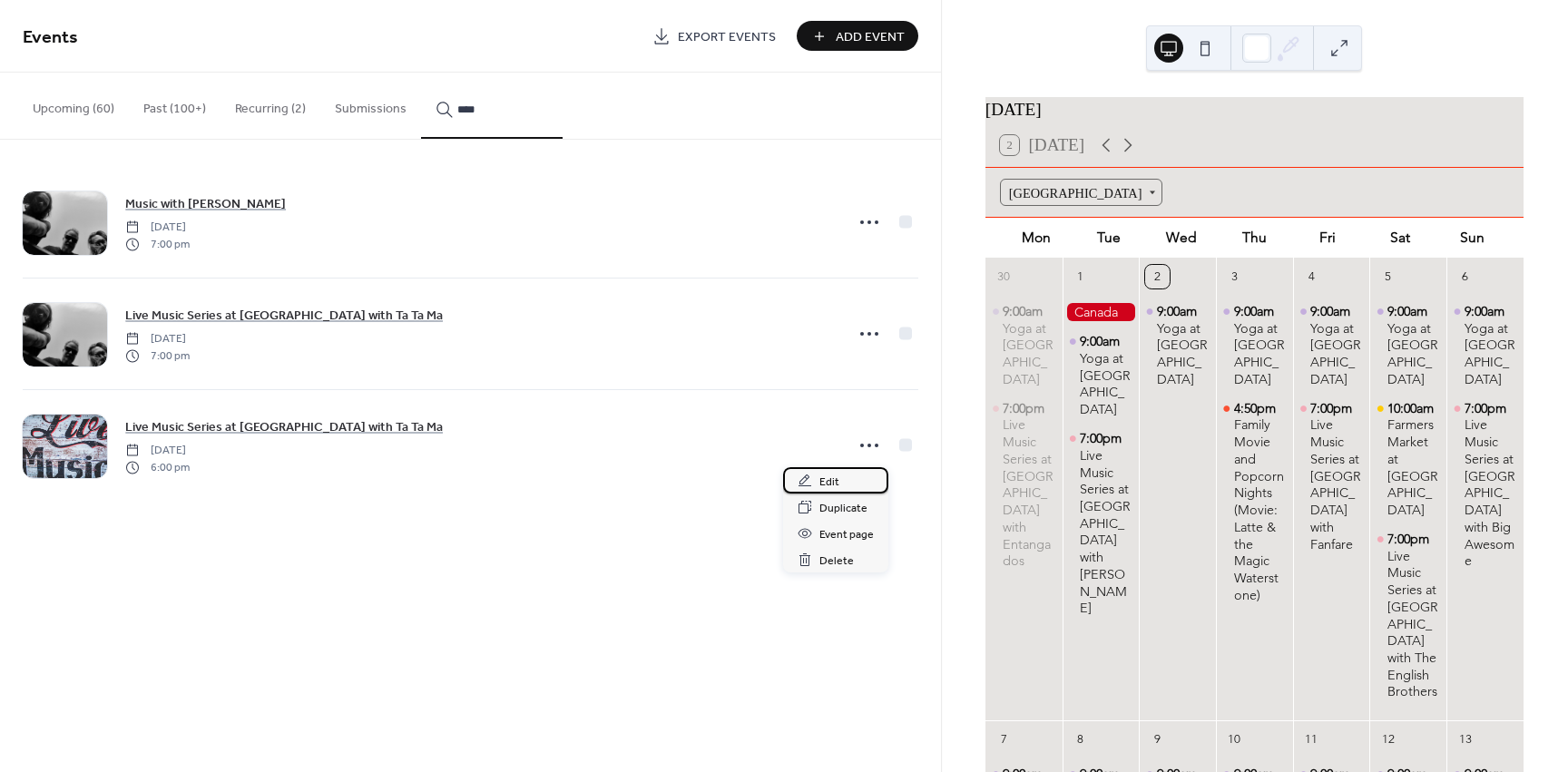 click on "Edit" at bounding box center [836, 480] 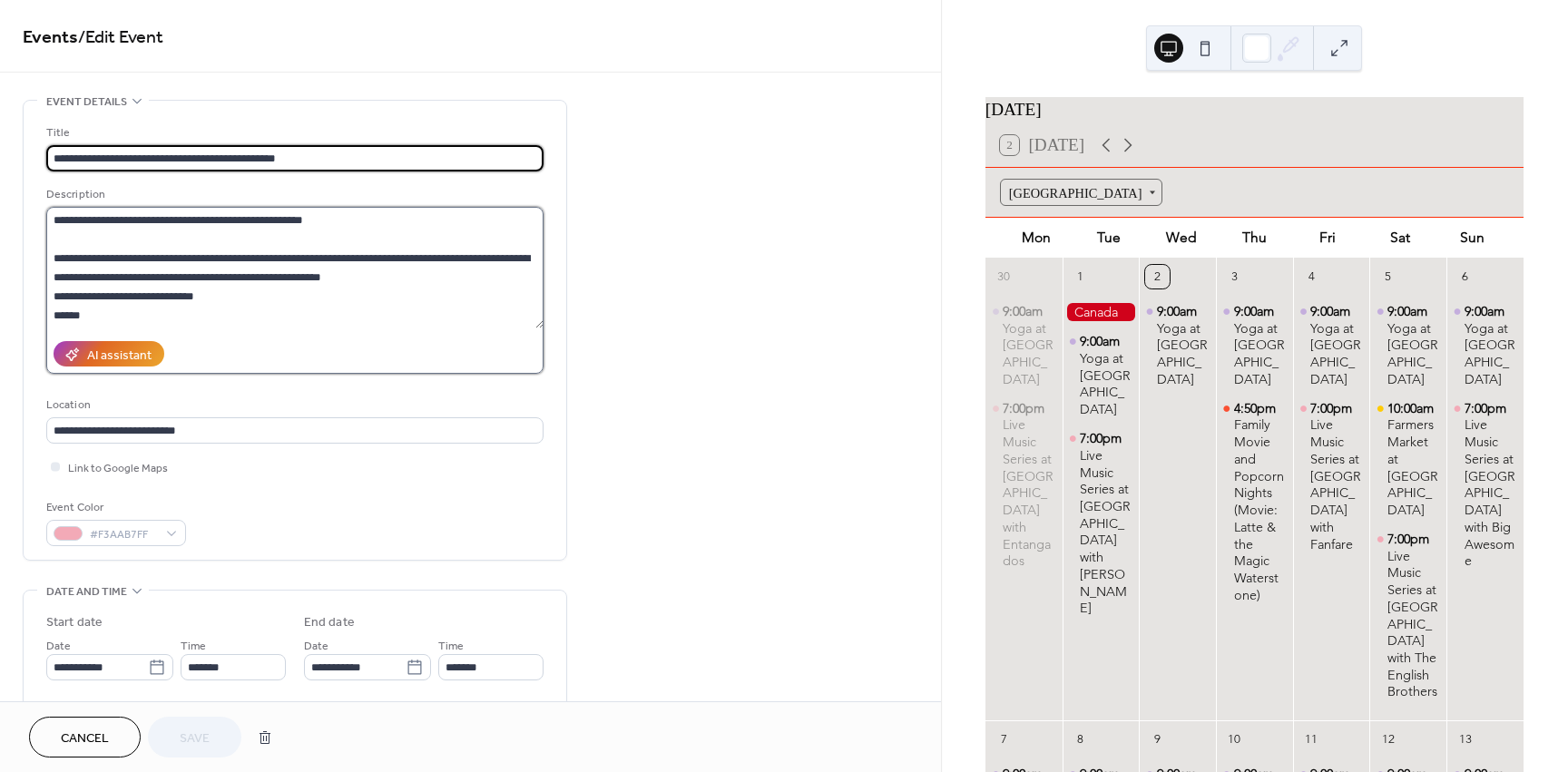click on "**********" at bounding box center [295, 268] 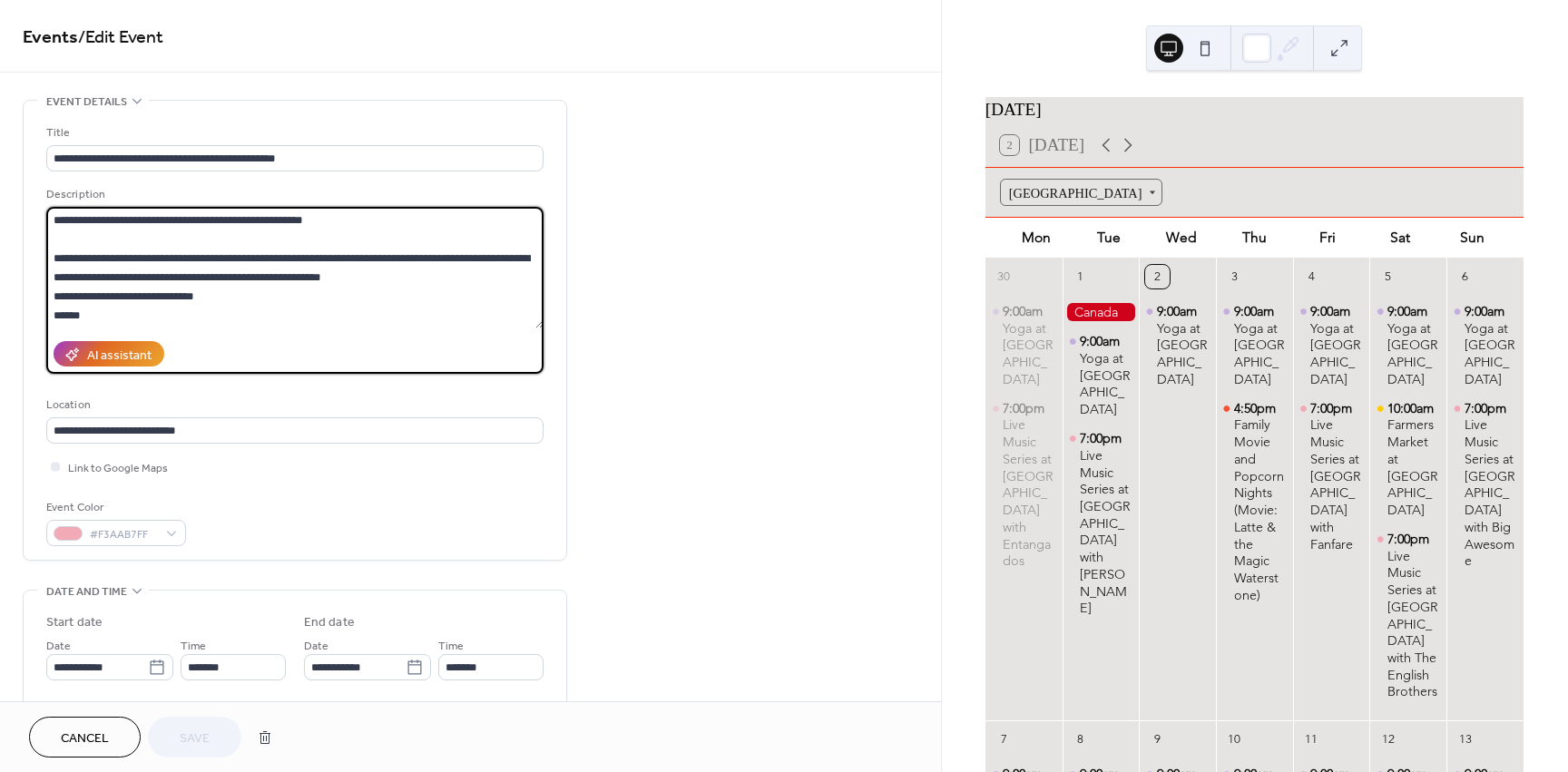 paste on "**********" 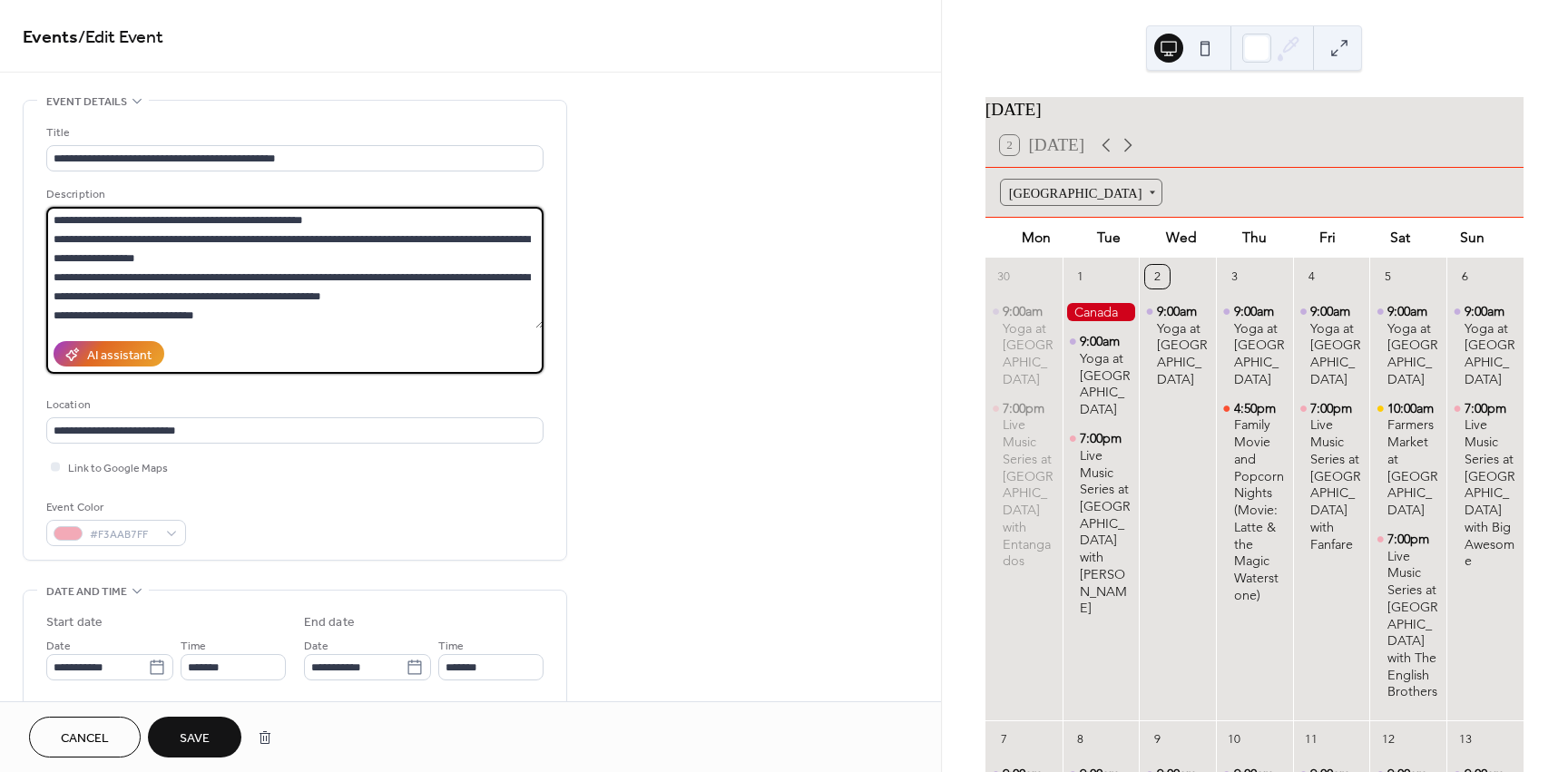 click on "**********" at bounding box center (295, 268) 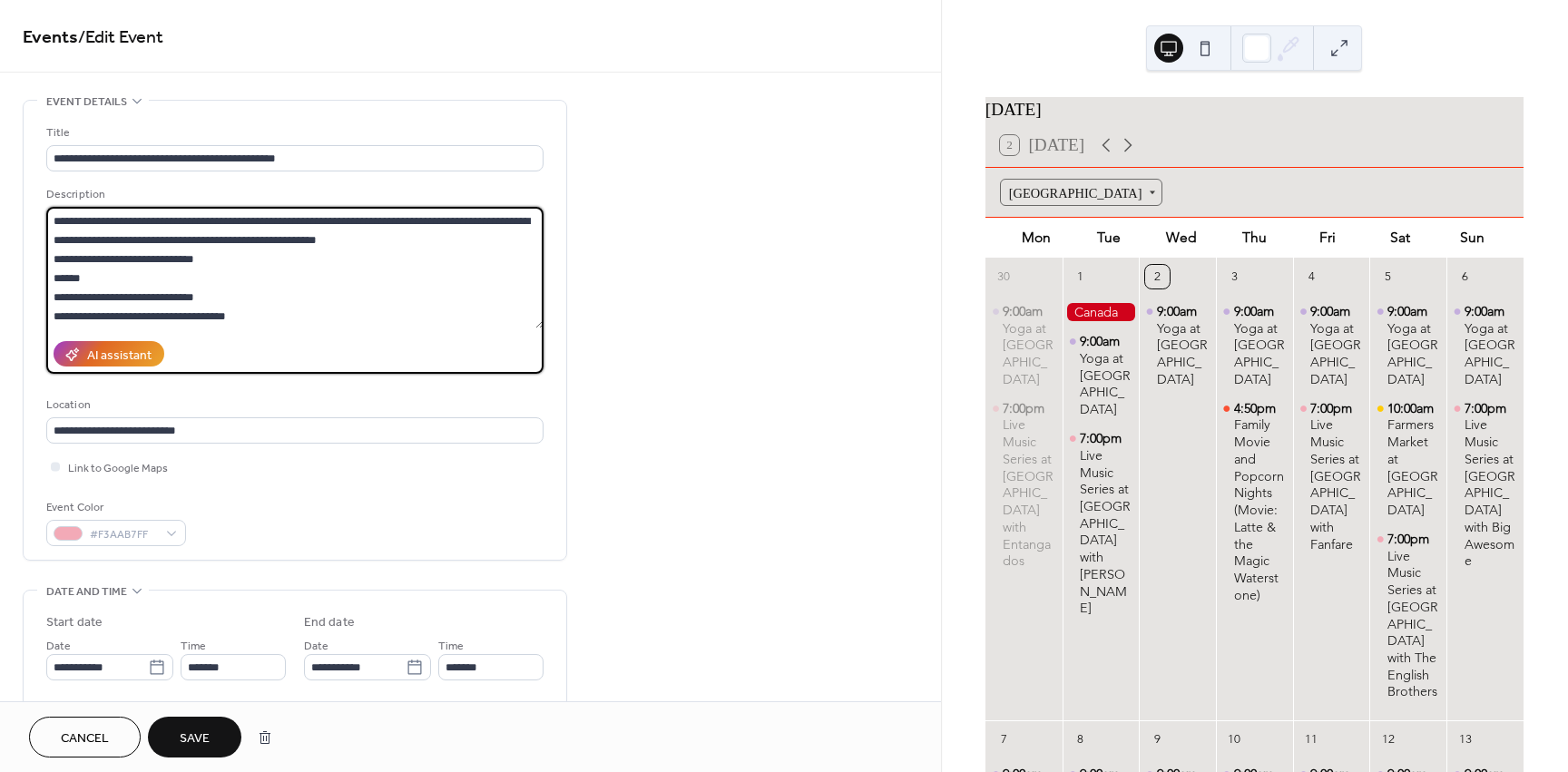 scroll, scrollTop: 57, scrollLeft: 0, axis: vertical 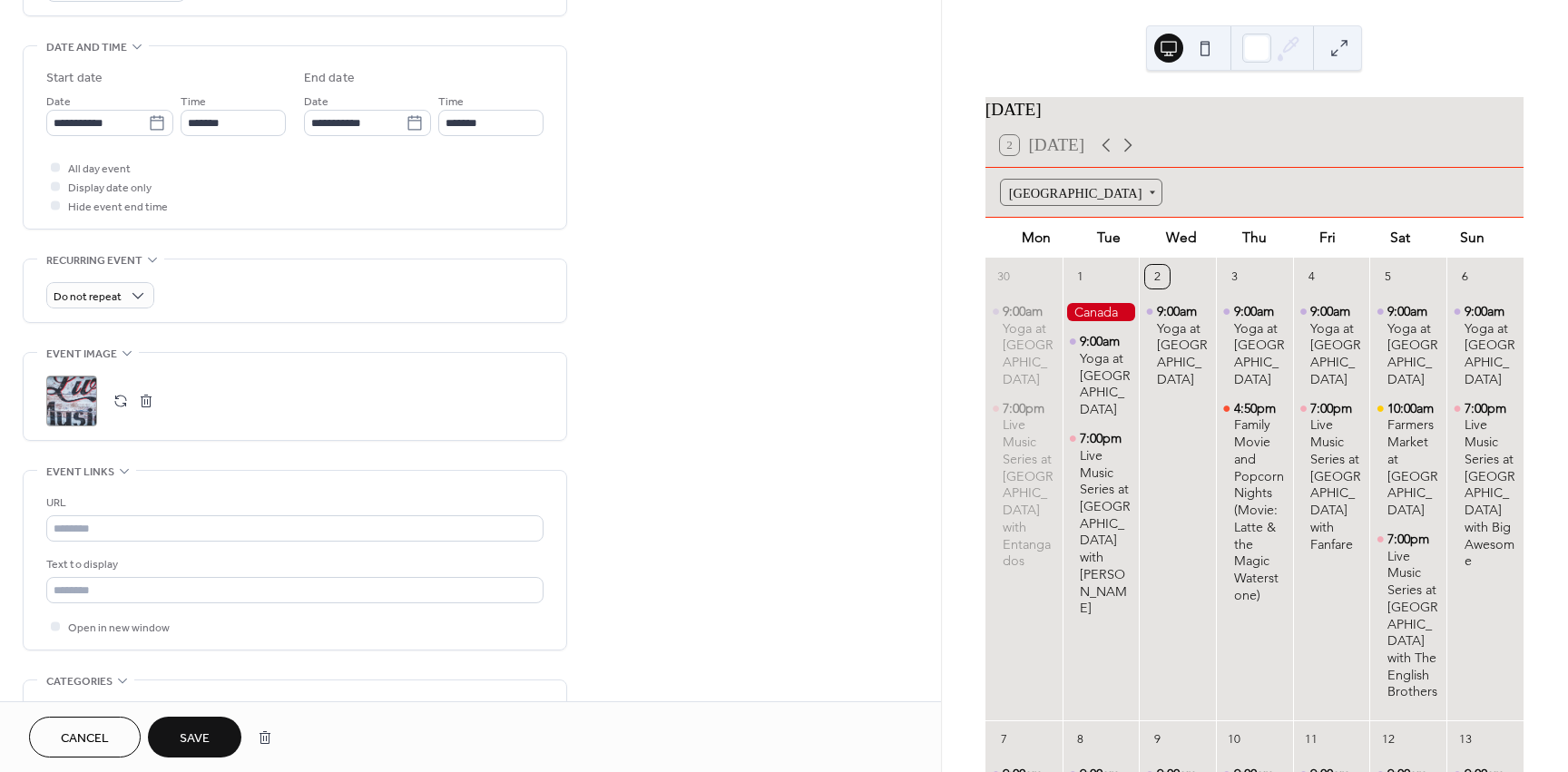 type on "**********" 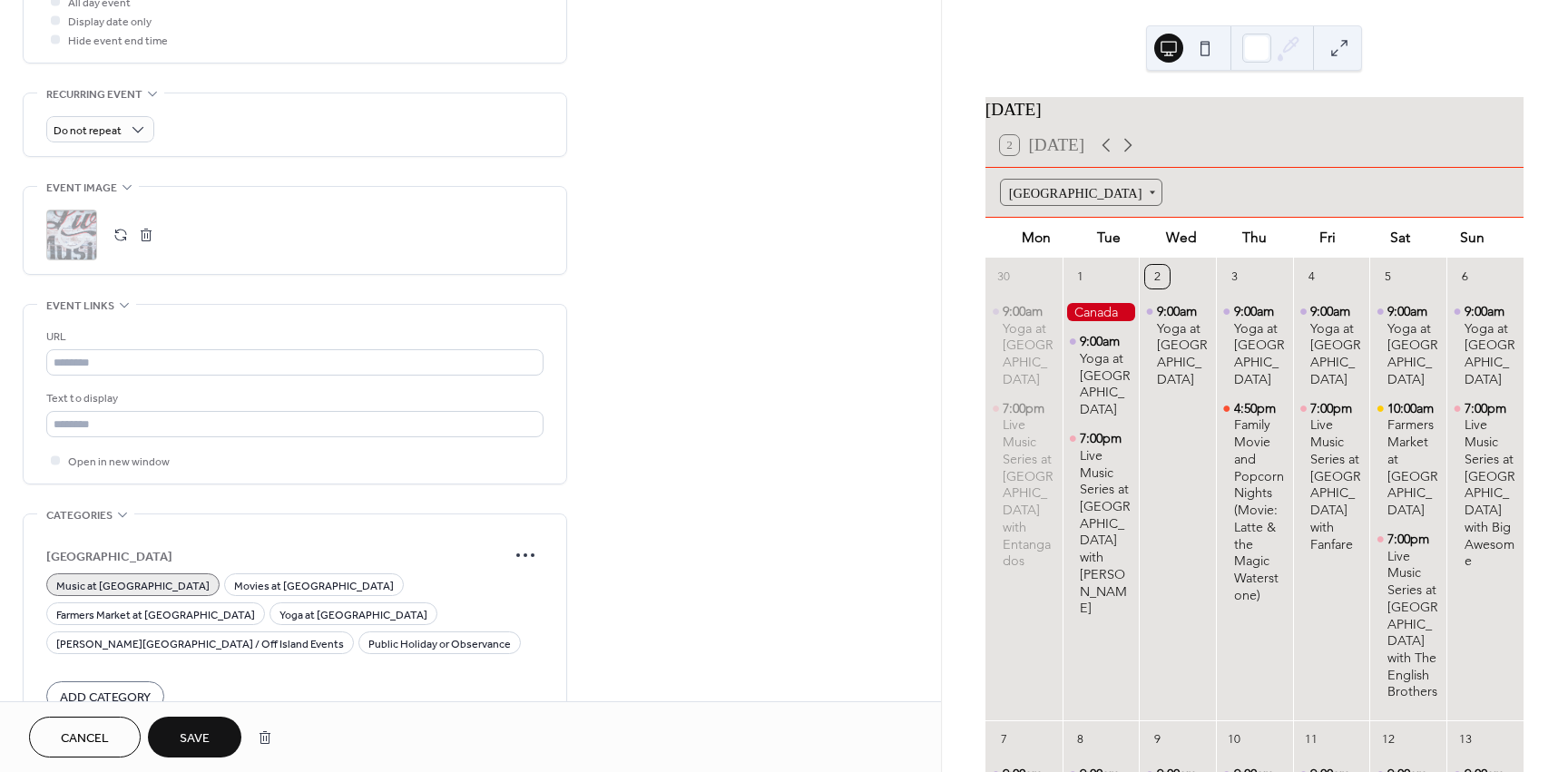 scroll, scrollTop: 791, scrollLeft: 0, axis: vertical 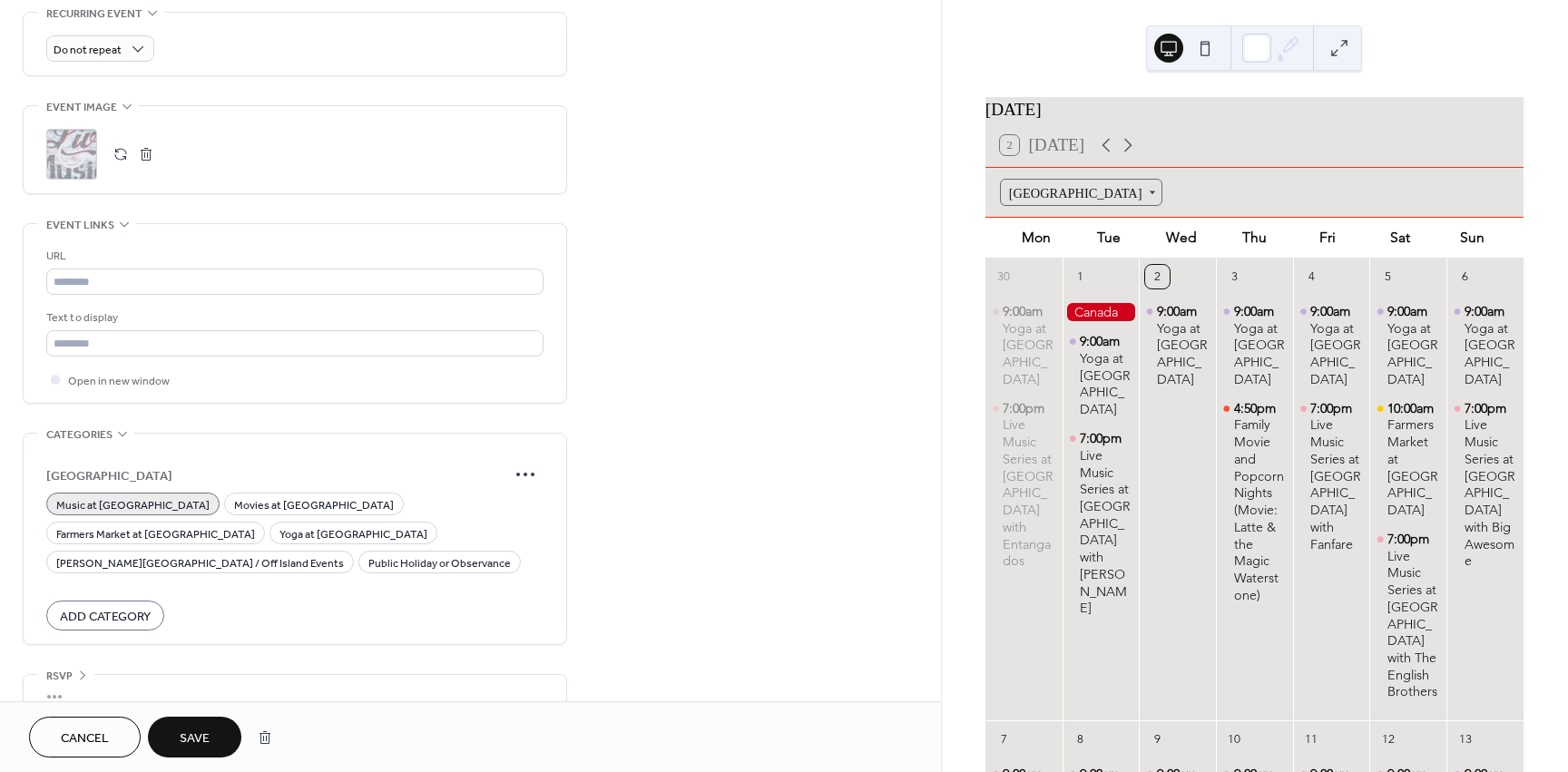 click on "Save" at bounding box center (194, 738) 